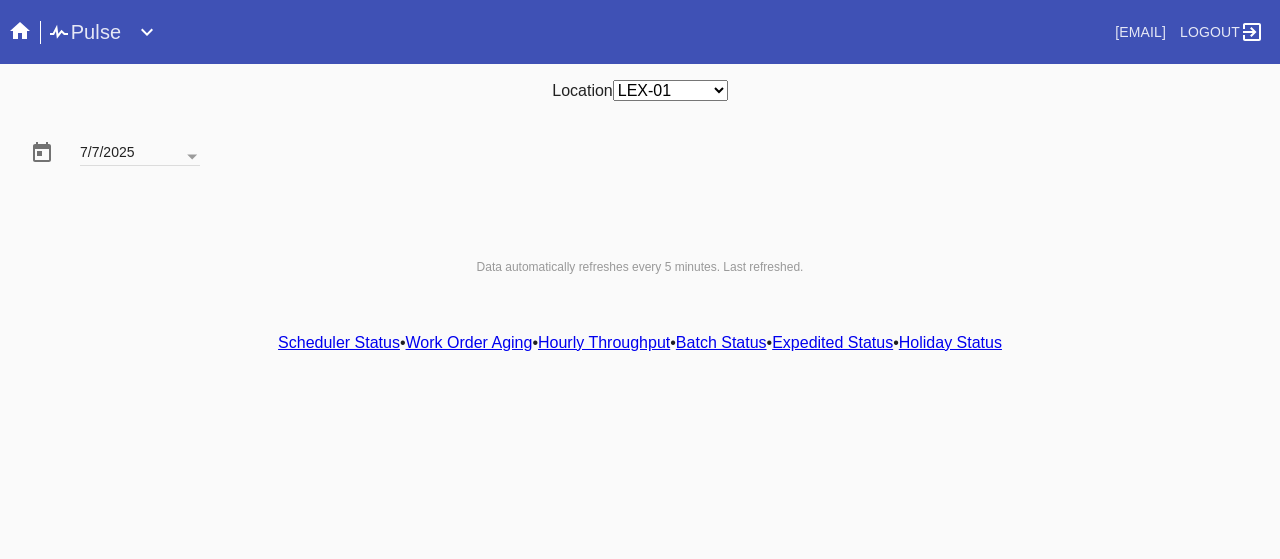 scroll, scrollTop: 0, scrollLeft: 0, axis: both 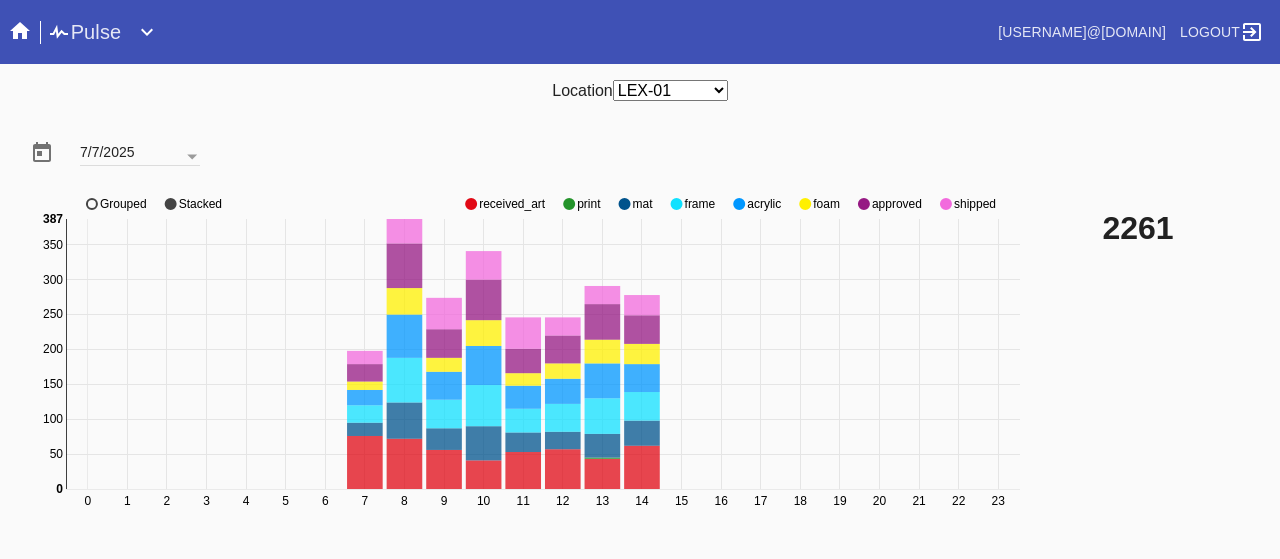 click at bounding box center (471, 204) 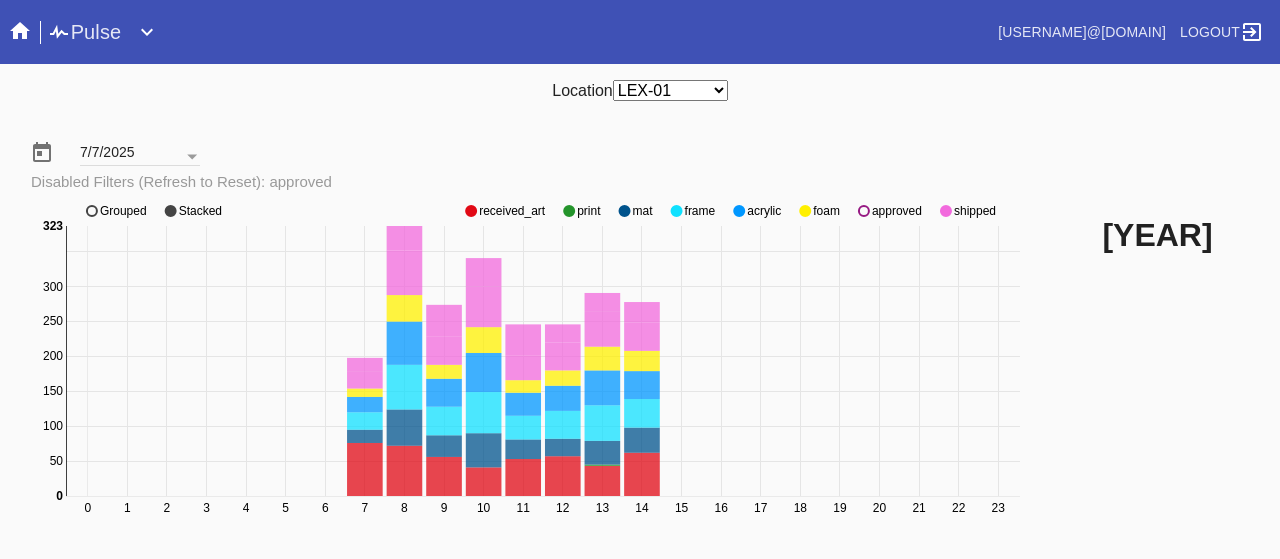 click on "0 1 2 3 4 5 6 7 8 9 10 11 12 13 14 15 16 17 18 19 20 21 22 23 0 50 100 150 200 250 300 350 0 323 received_art print mat frame acrylic foam approved shipped Grouped Stacked" at bounding box center [528, 371] 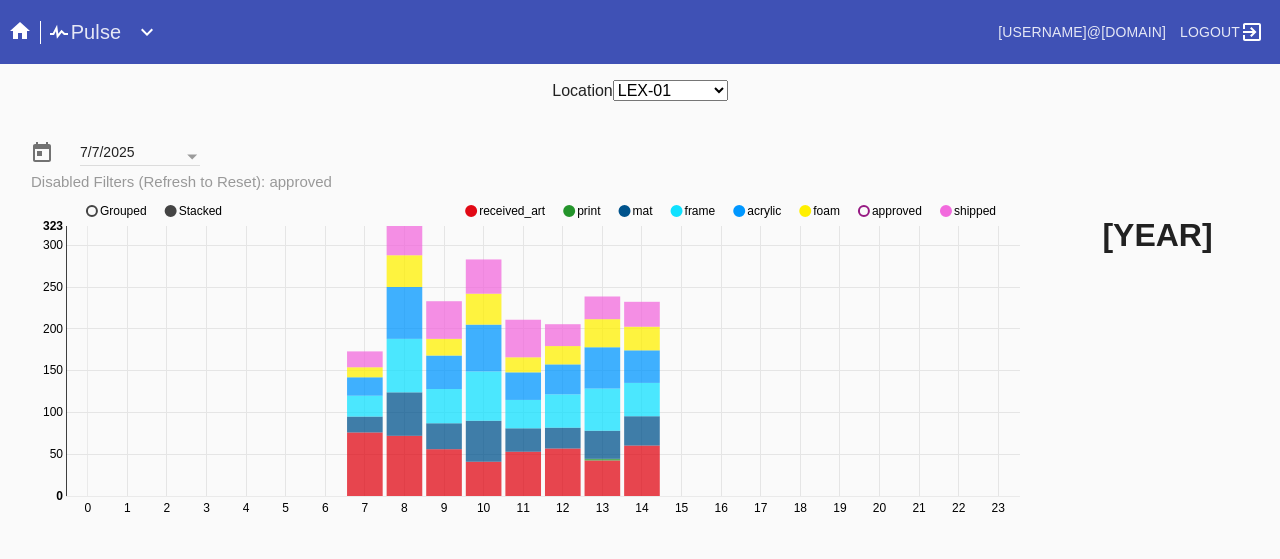 click at bounding box center (471, 211) 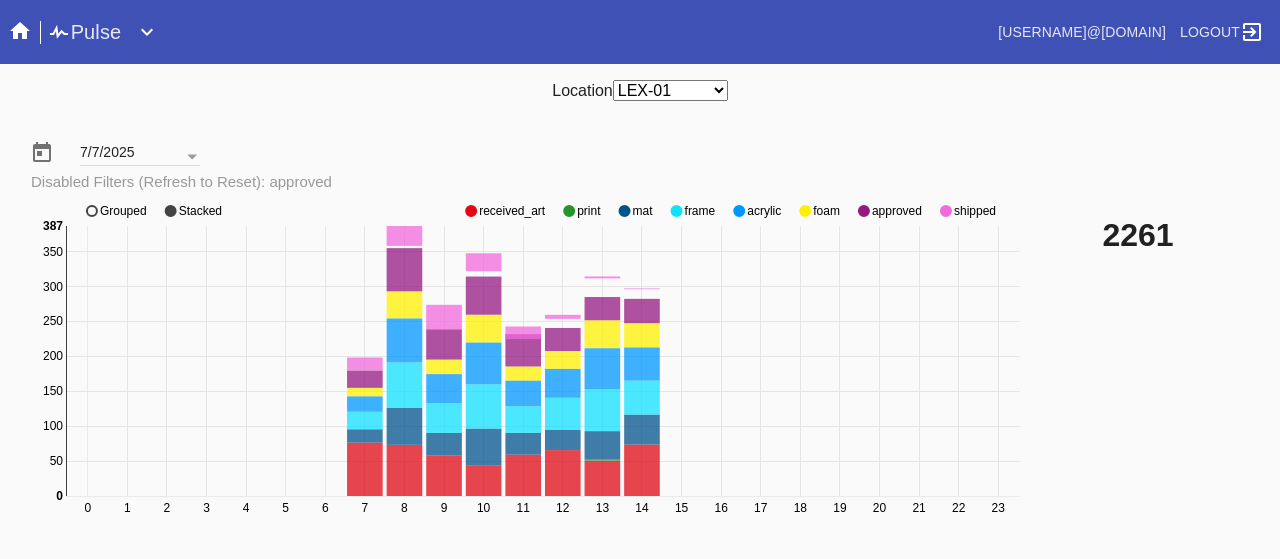click at bounding box center (471, 211) 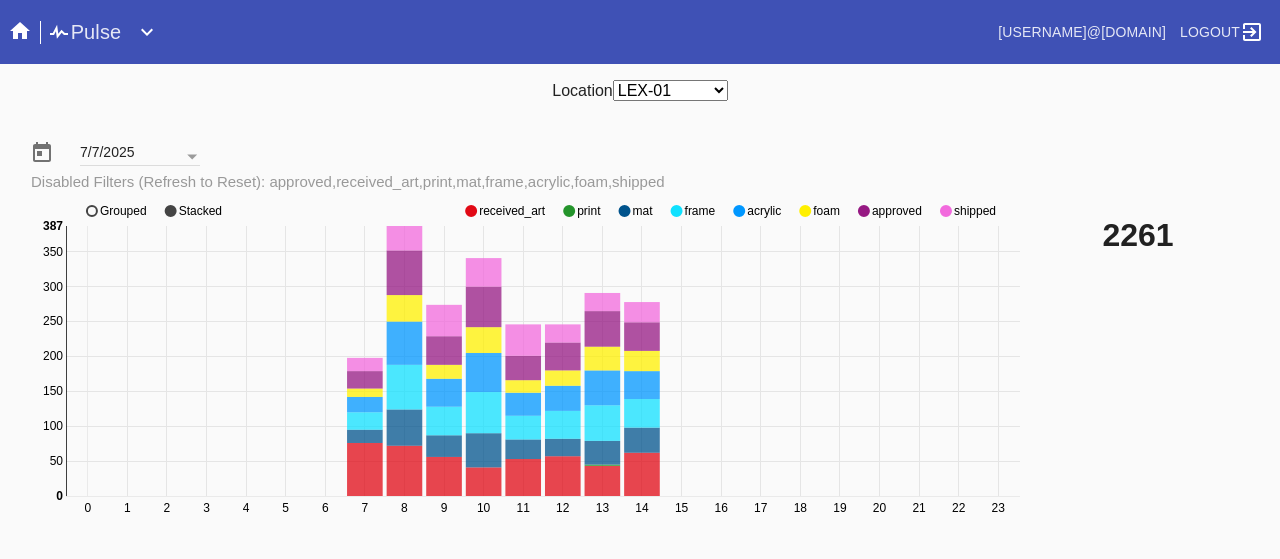 click at bounding box center [471, 211] 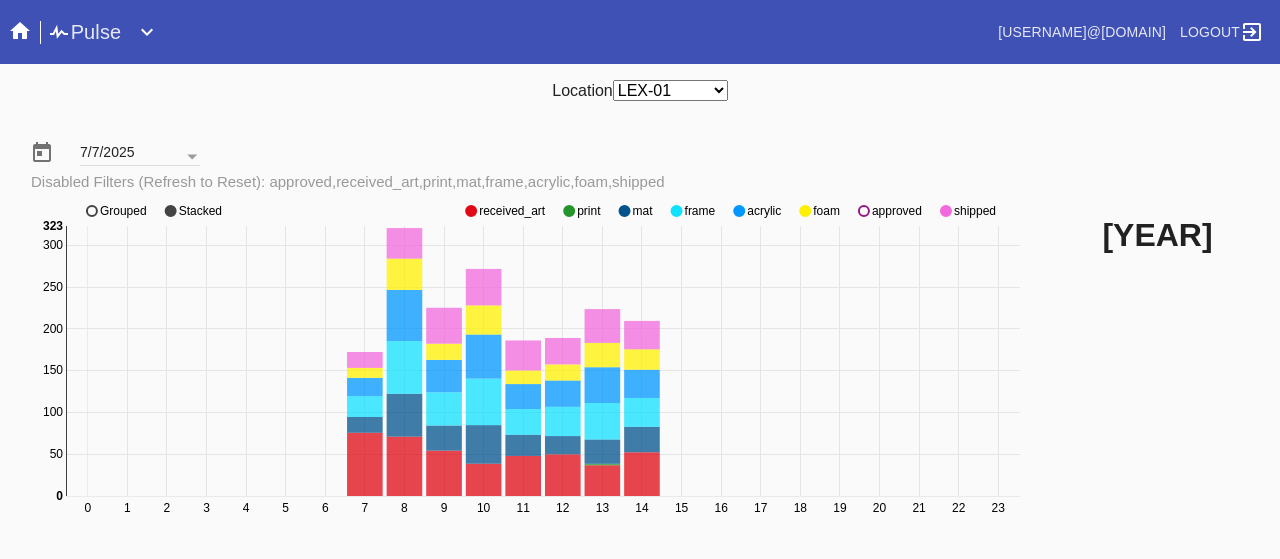 click at bounding box center (471, 211) 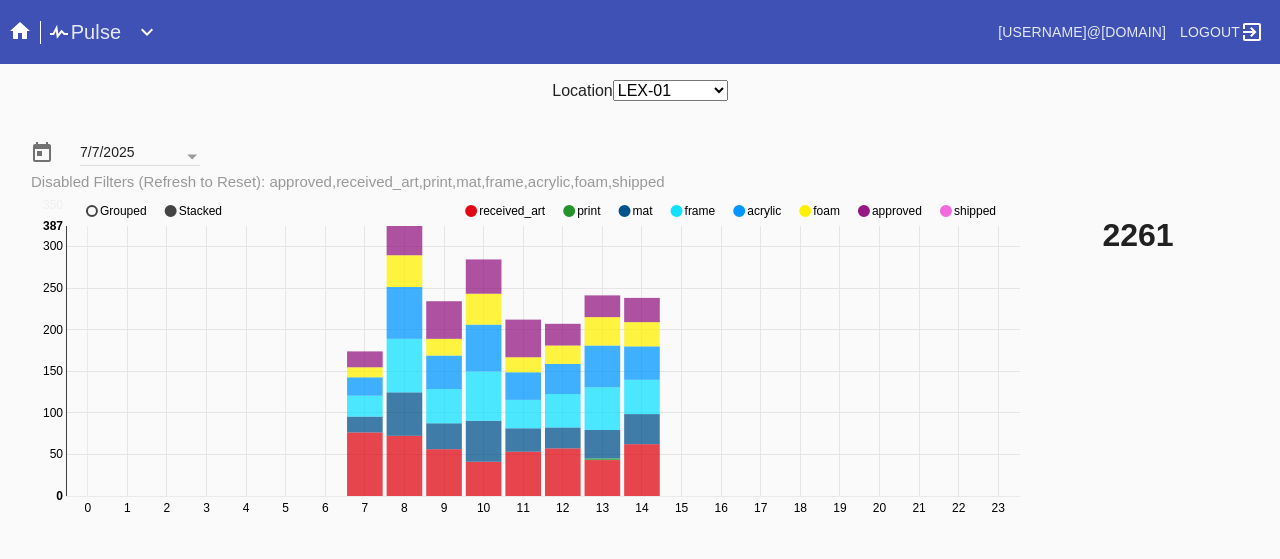 click on "0 1 2 3 4 5 6 7 8 9 10 11 12 13 14 15 16 17 18 19 20 21 22 23 0 50 100 150 200 250 300 350 0 387 received_art print mat frame acrylic foam approved shipped Grouped Stacked" at bounding box center (528, 371) 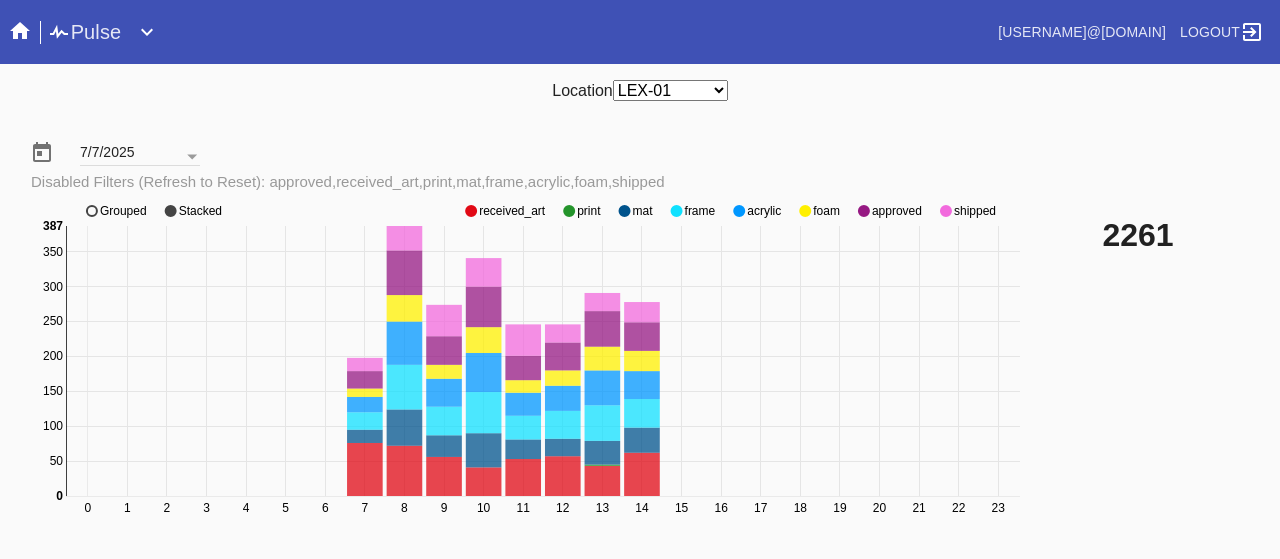 click at bounding box center [471, 211] 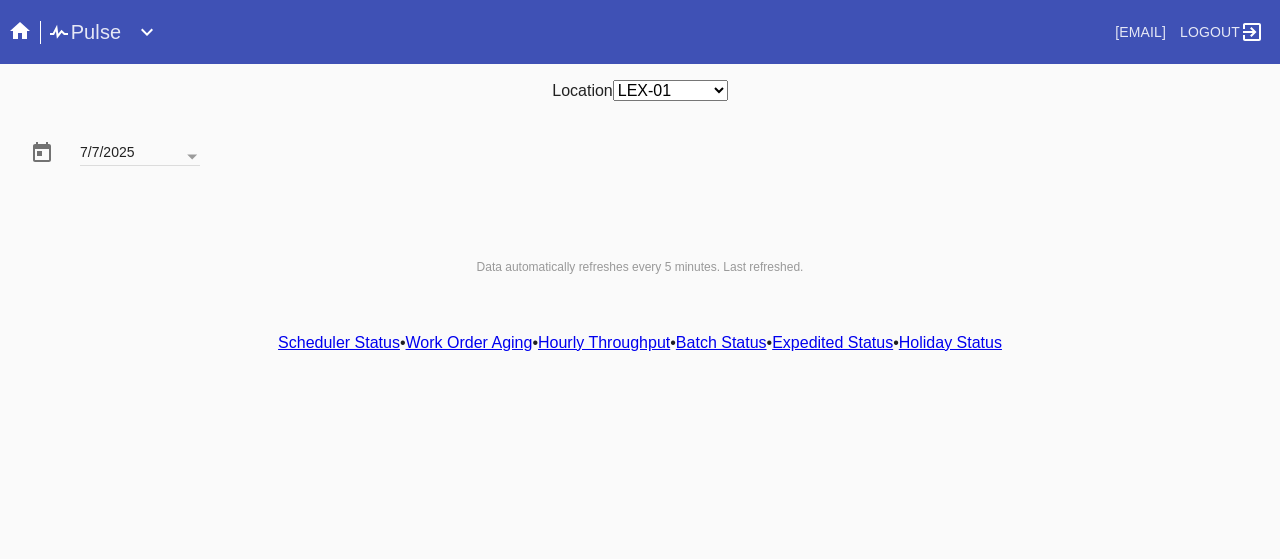 scroll, scrollTop: 0, scrollLeft: 0, axis: both 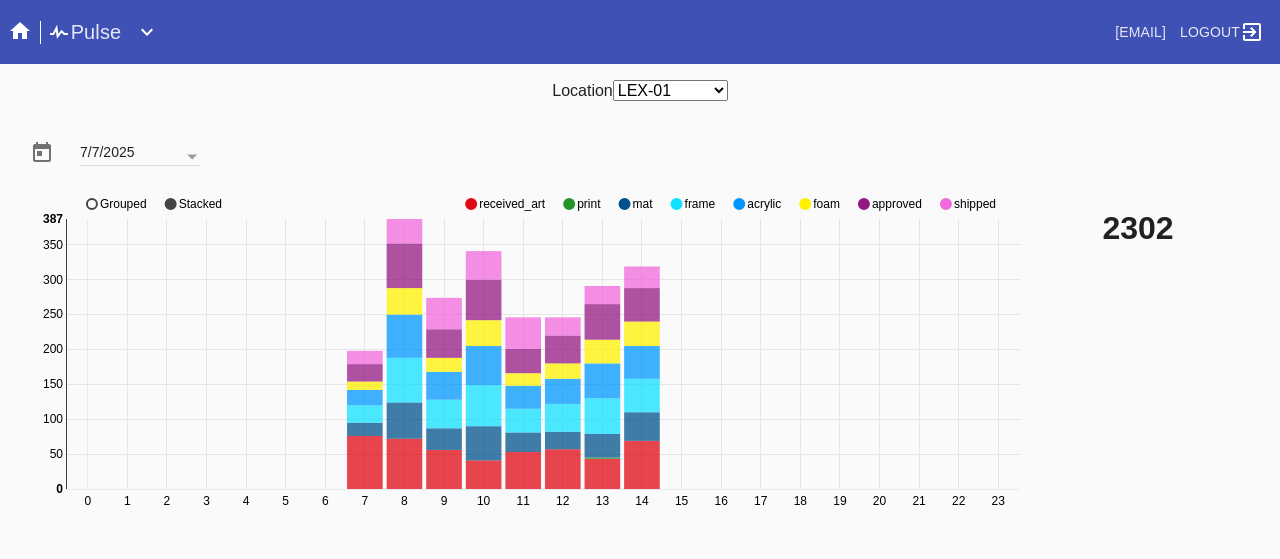 click at bounding box center (471, 204) 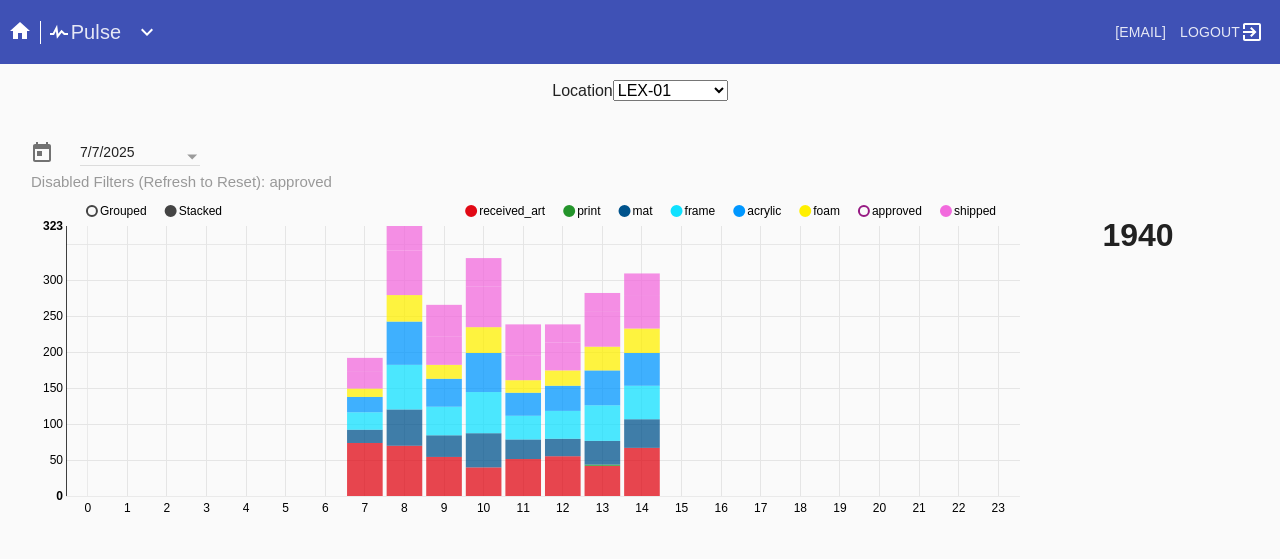 click on "0 1 2 3 4 5 6 7 8 9 10 11 12 13 14 15 16 17 18 19 20 21 22 23 0 50 100 150 200 250 300 350 0 323 received_art print mat frame acrylic foam approved shipped Grouped Stacked" at bounding box center [528, 371] 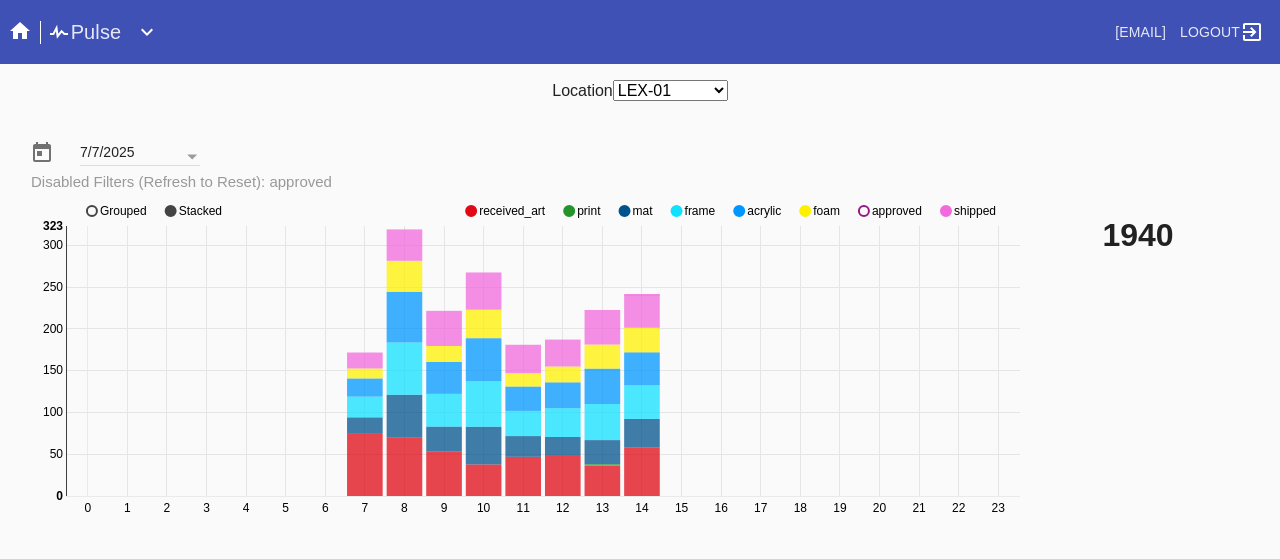 click at bounding box center (471, 211) 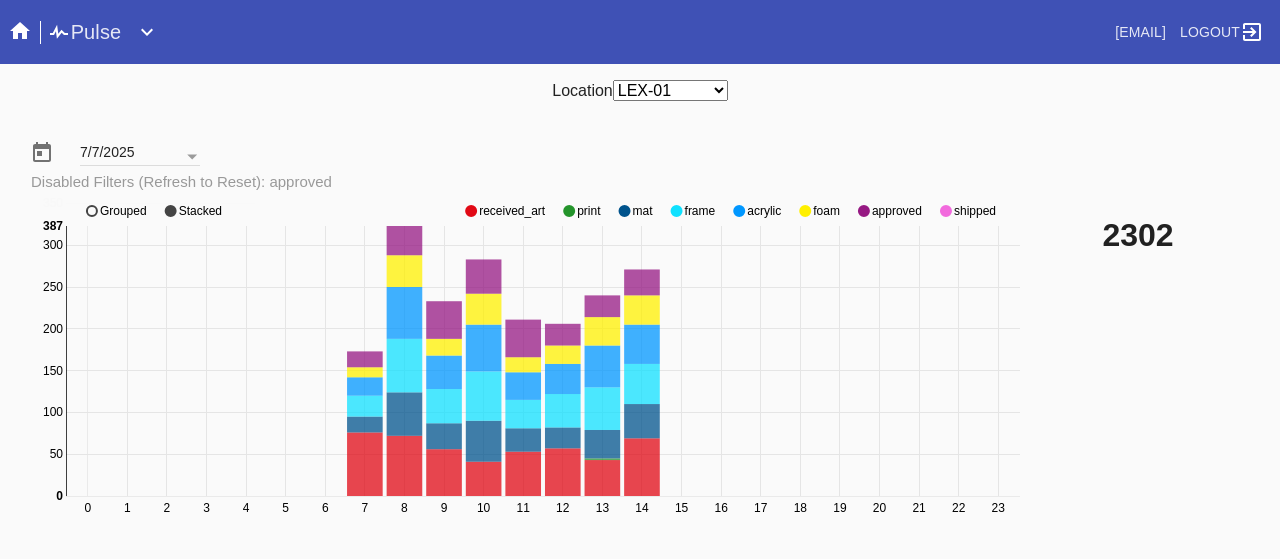 click at bounding box center [471, 211] 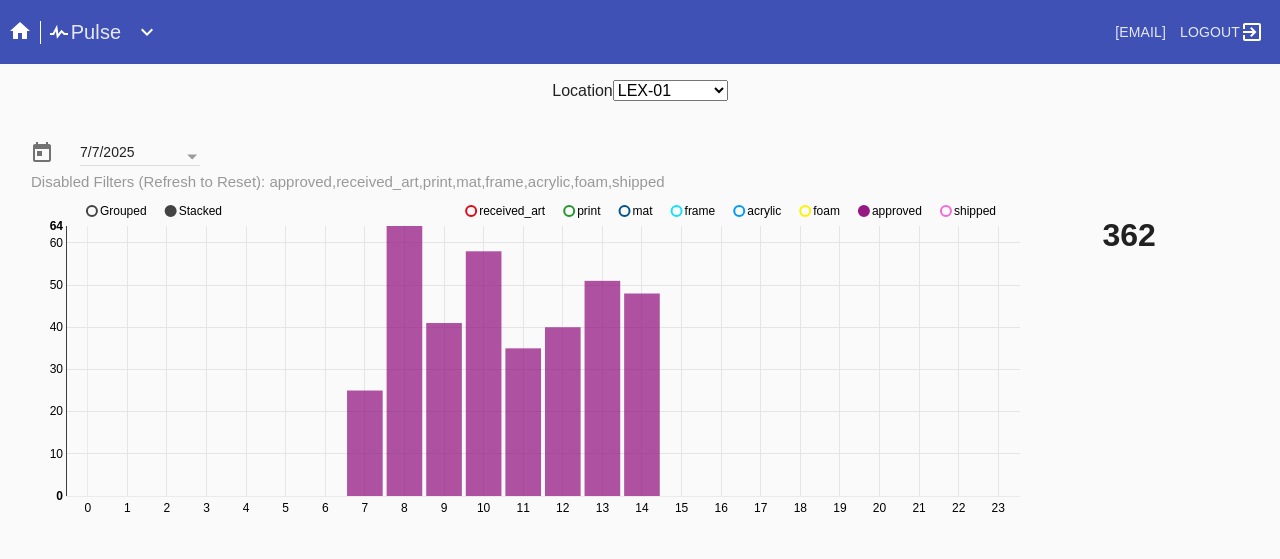 click at bounding box center [471, 211] 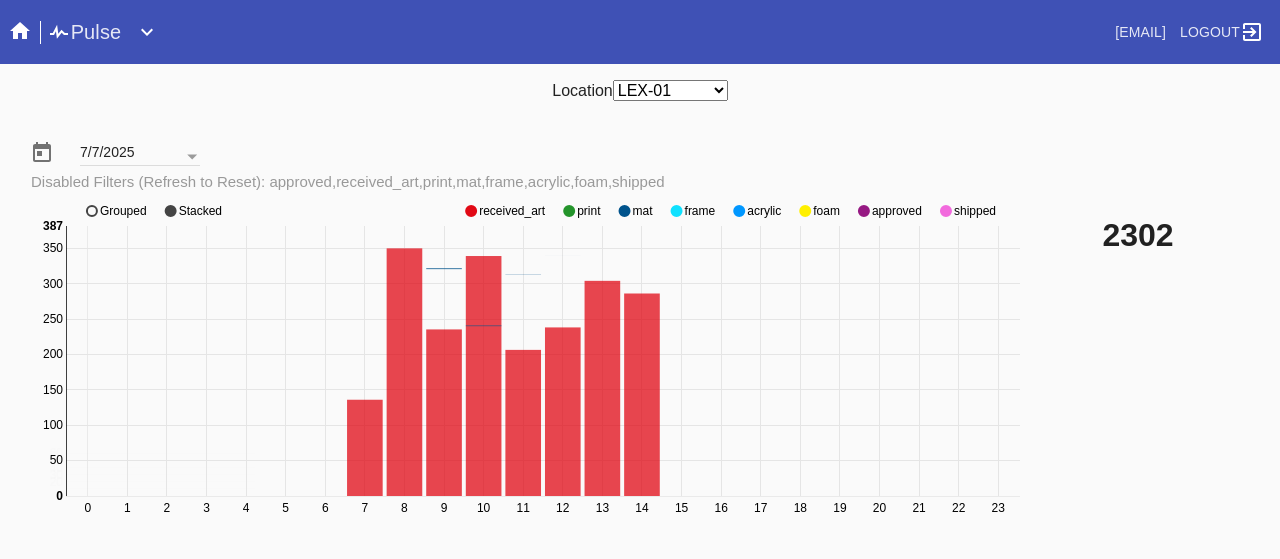 click at bounding box center [471, 211] 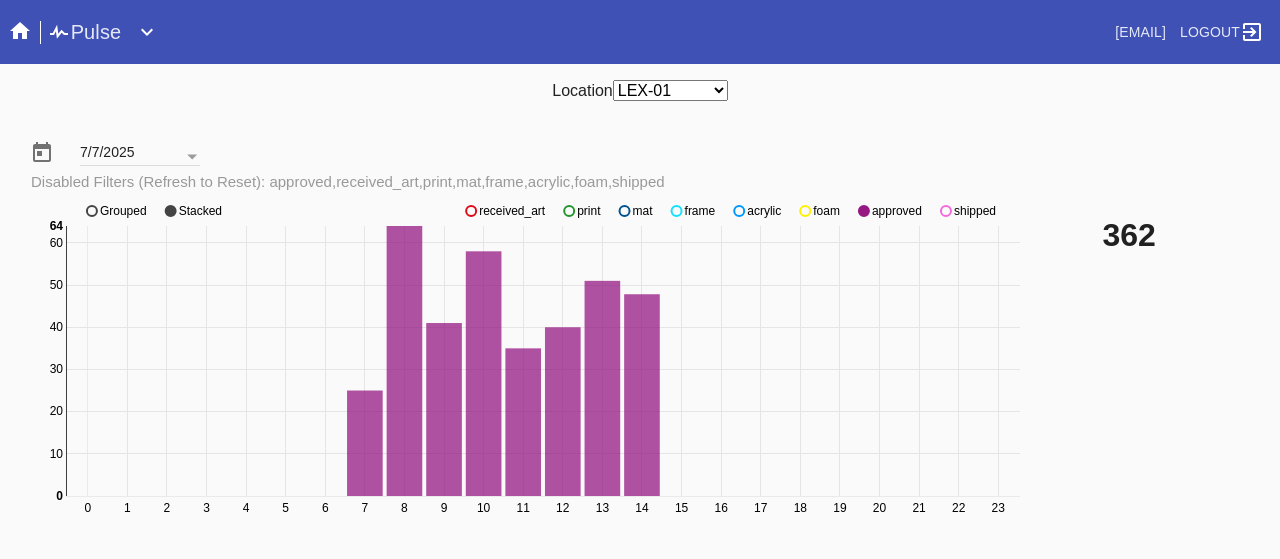 click at bounding box center [471, 211] 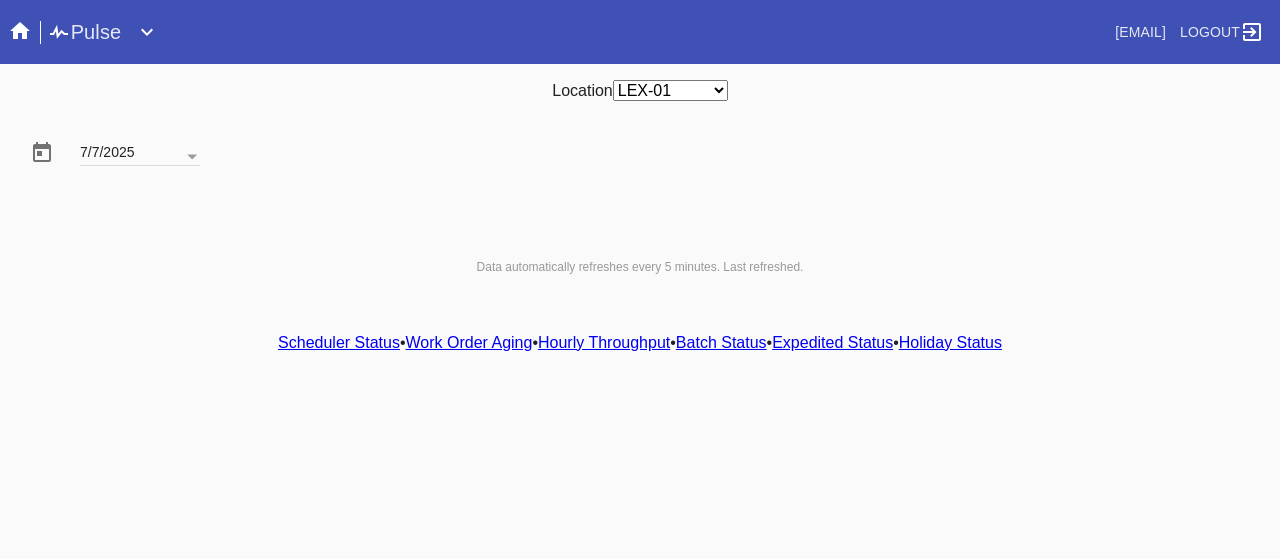 scroll, scrollTop: 0, scrollLeft: 0, axis: both 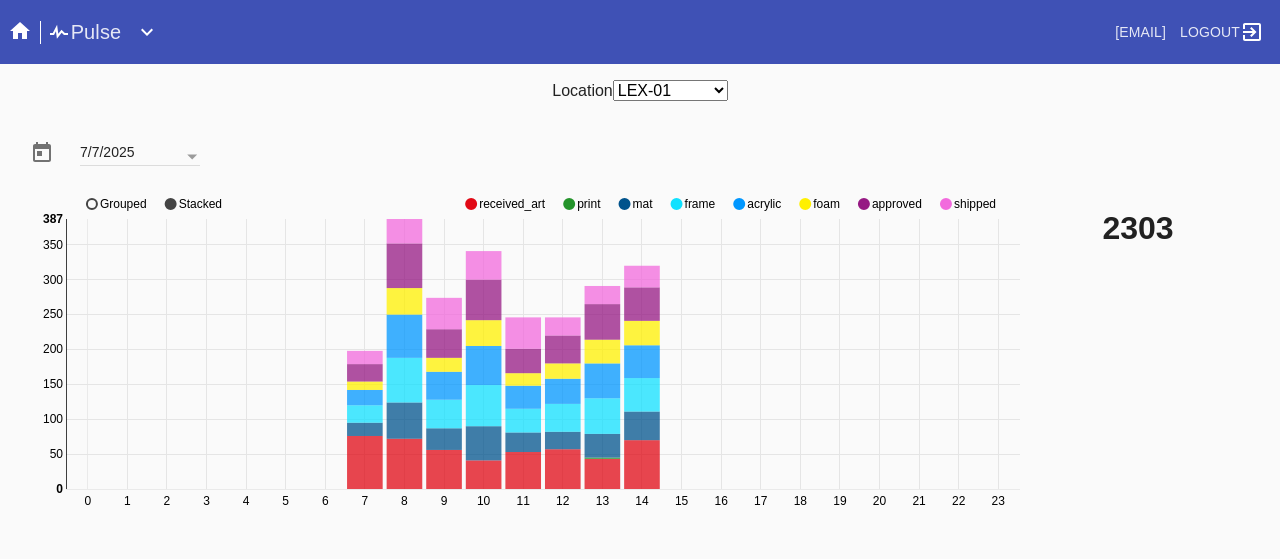 drag, startPoint x: 138, startPoint y: 219, endPoint x: 53, endPoint y: 10, distance: 225.62358 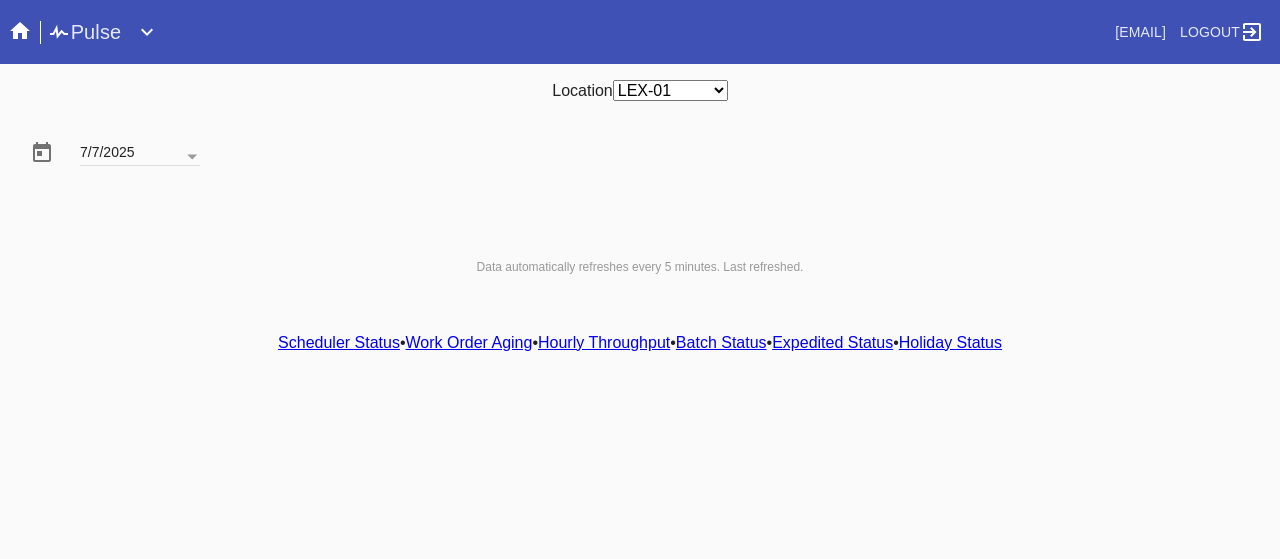 scroll, scrollTop: 0, scrollLeft: 0, axis: both 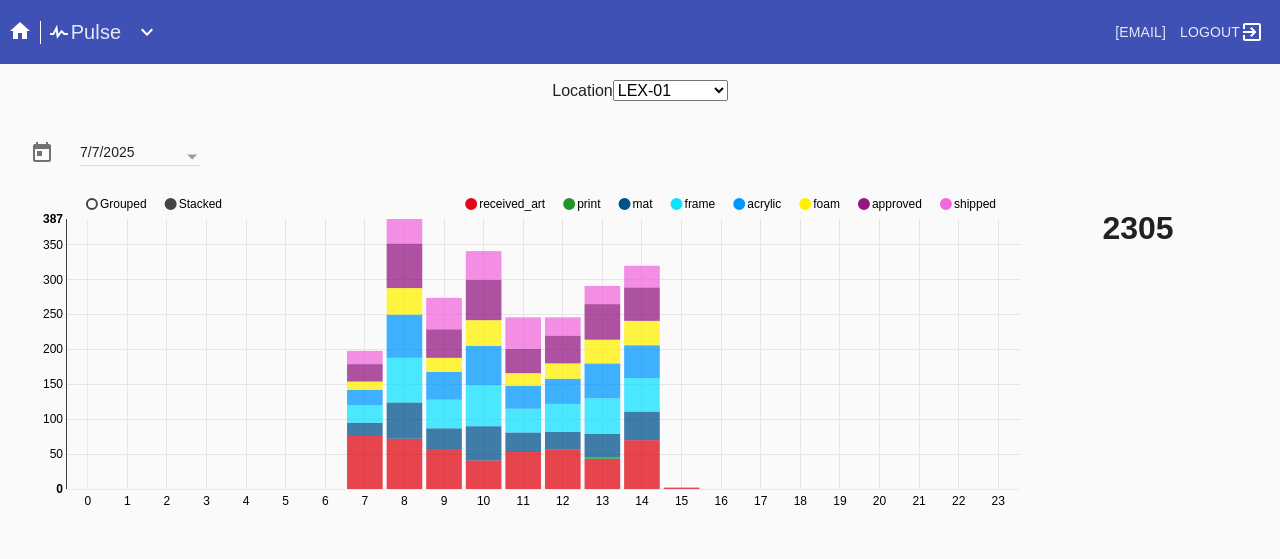 click at bounding box center [471, 204] 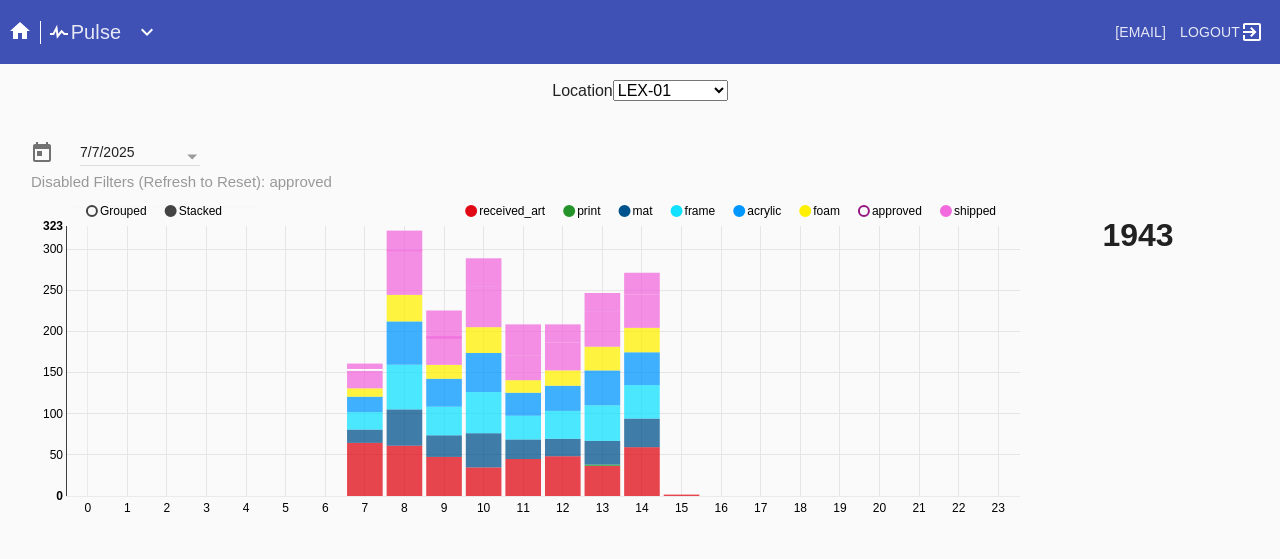 click at bounding box center [471, 211] 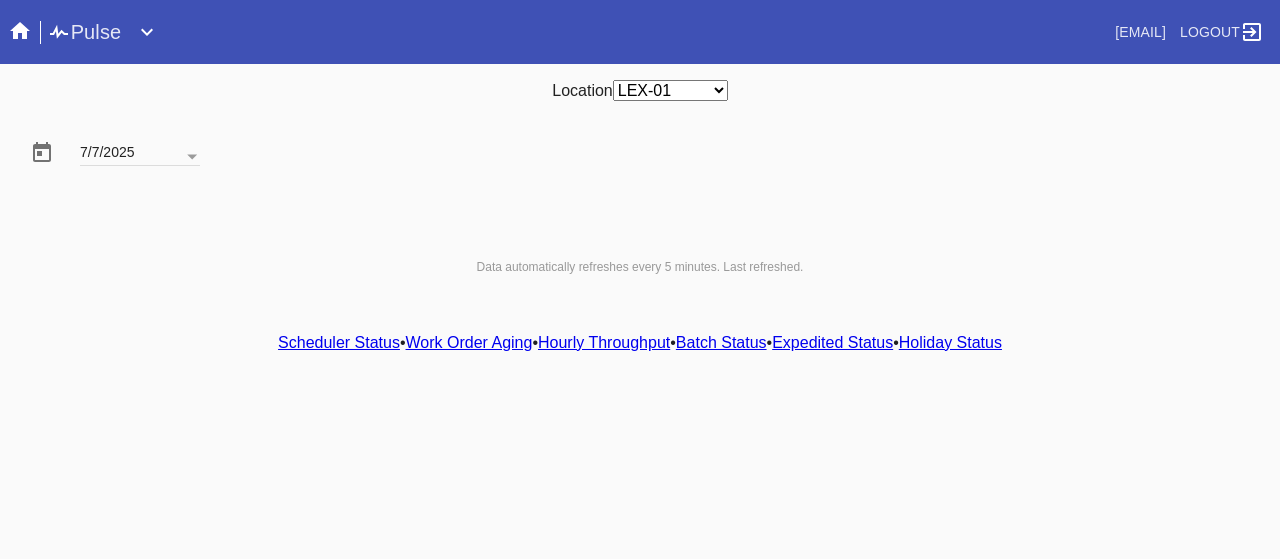 scroll, scrollTop: 0, scrollLeft: 0, axis: both 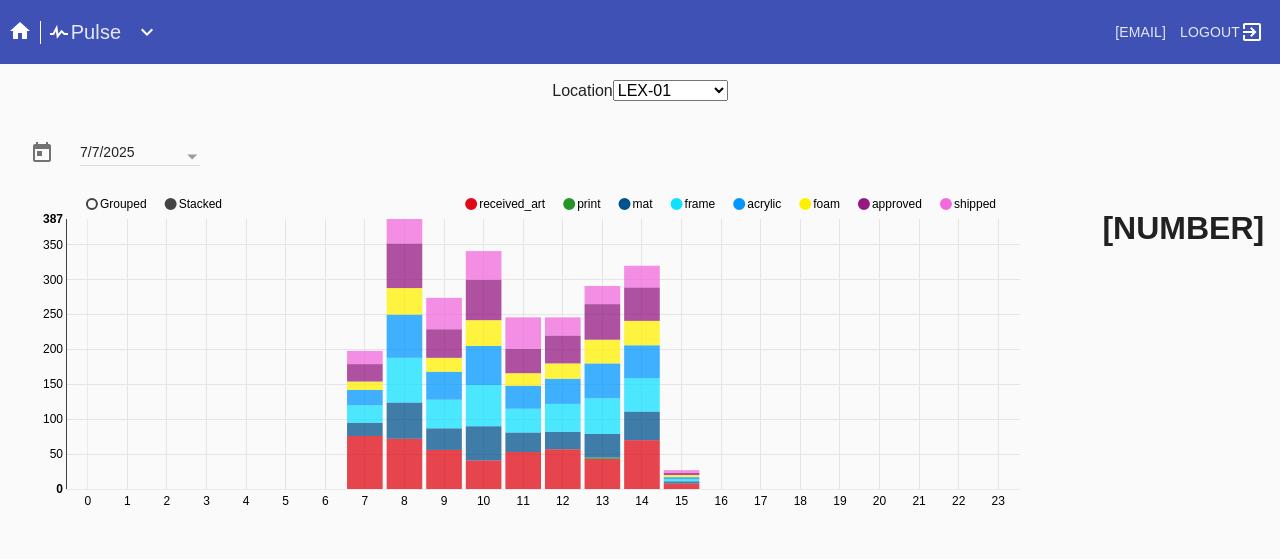 click at bounding box center (471, 204) 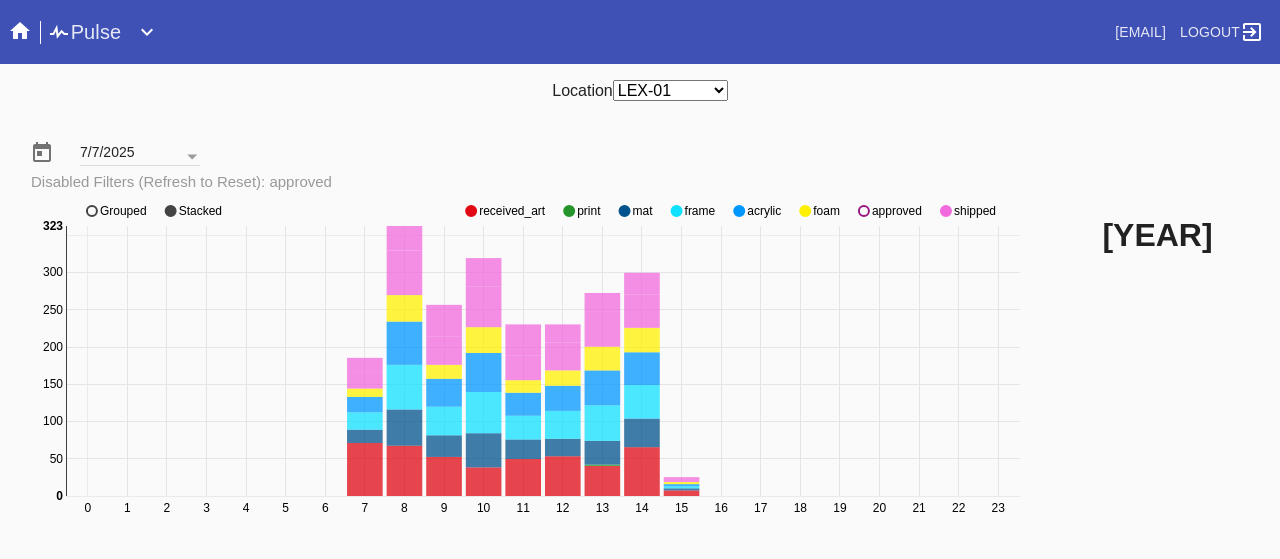 click at bounding box center [471, 211] 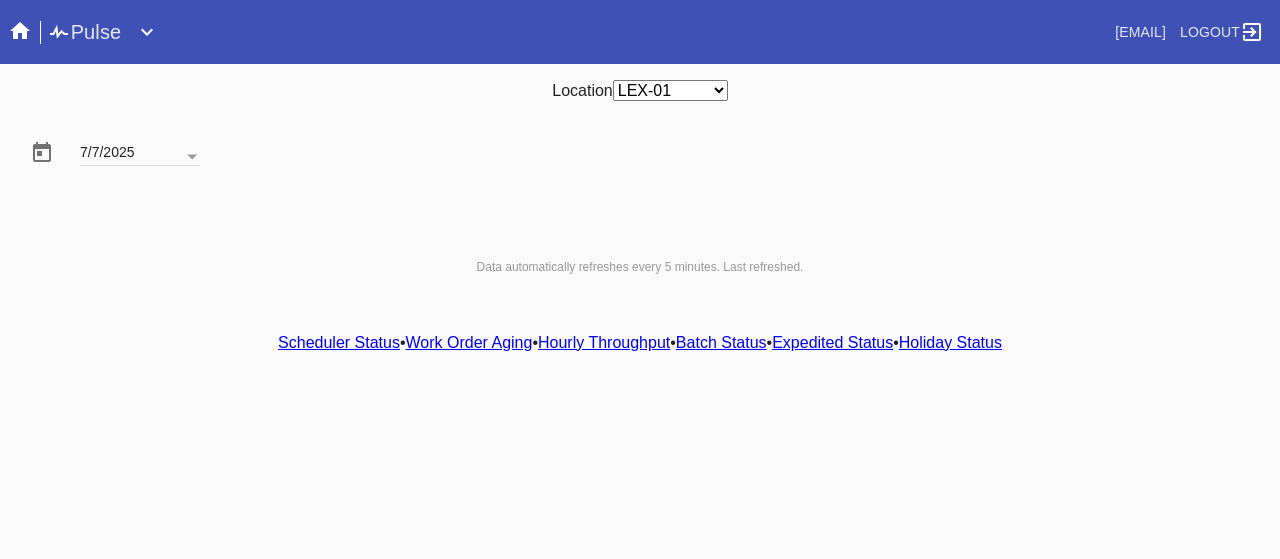 scroll, scrollTop: 0, scrollLeft: 0, axis: both 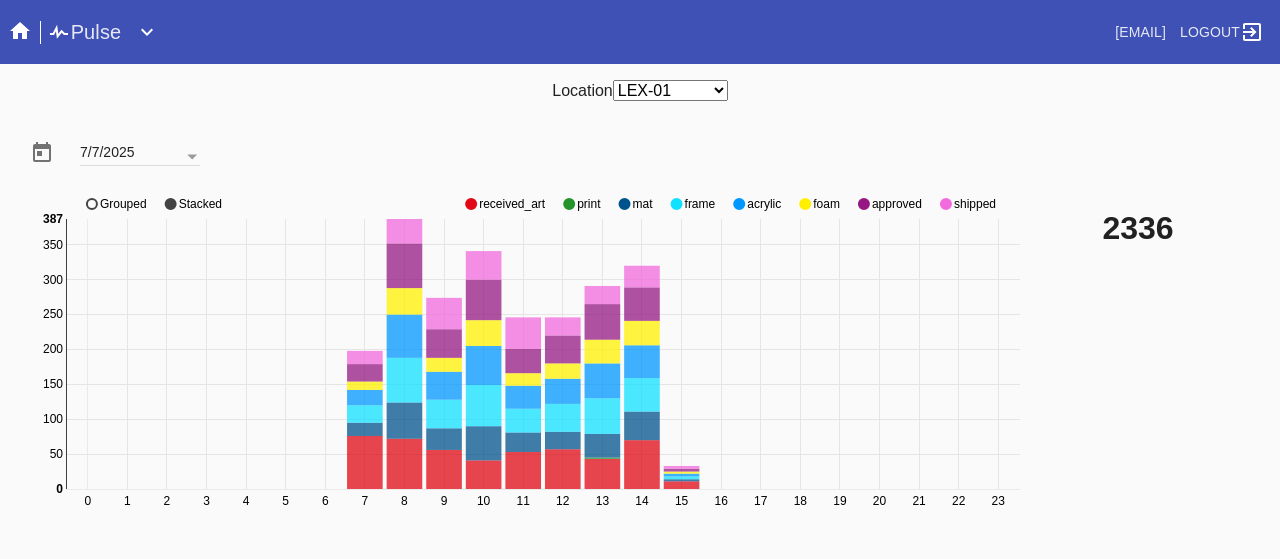 click at bounding box center (471, 204) 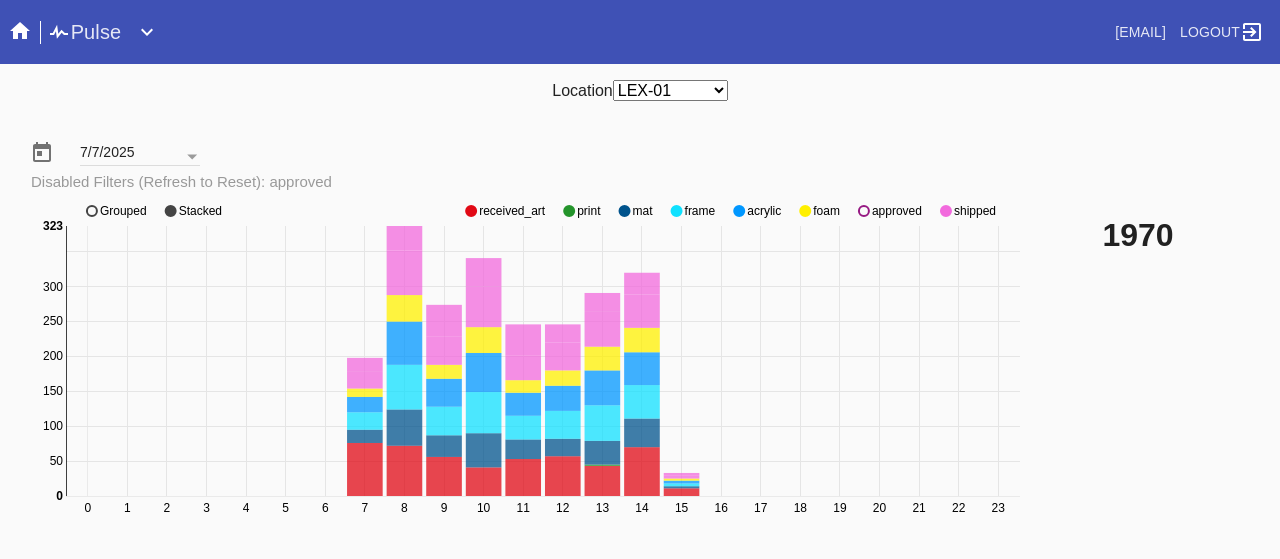 click on "0 1 2 3 4 5 6 7 8 9 10 11 12 13 14 15 16 17 18 19 20 21 22 23 0 50 100 150 200 250 300 350 0 323 received_art print mat frame acrylic foam approved shipped Grouped Stacked" at bounding box center (528, 371) 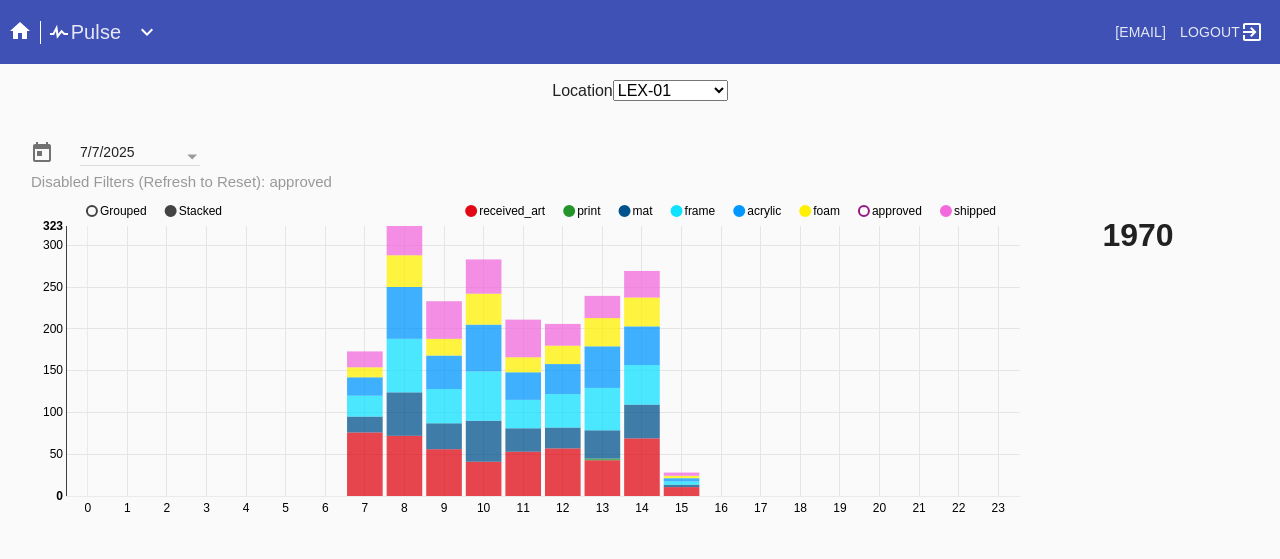 click at bounding box center [471, 211] 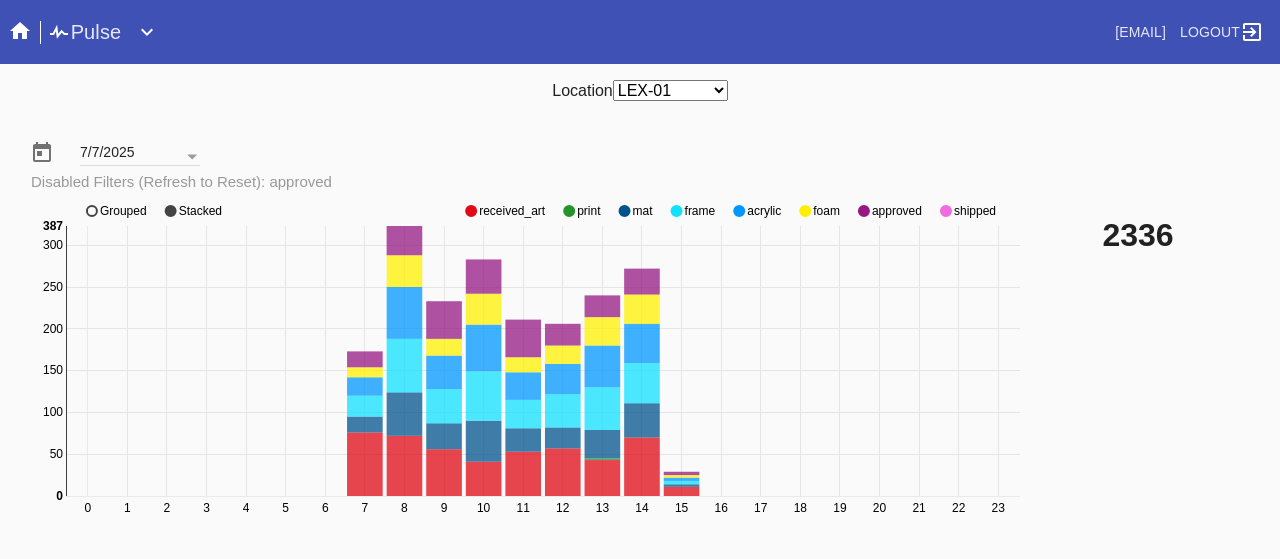 click at bounding box center (471, 211) 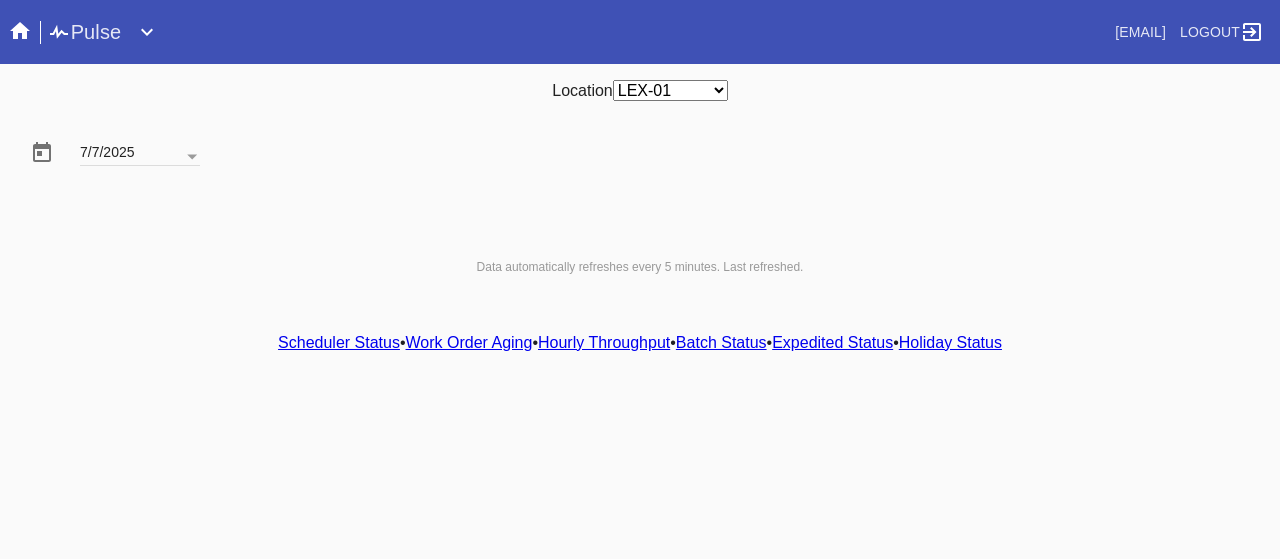 scroll, scrollTop: 0, scrollLeft: 0, axis: both 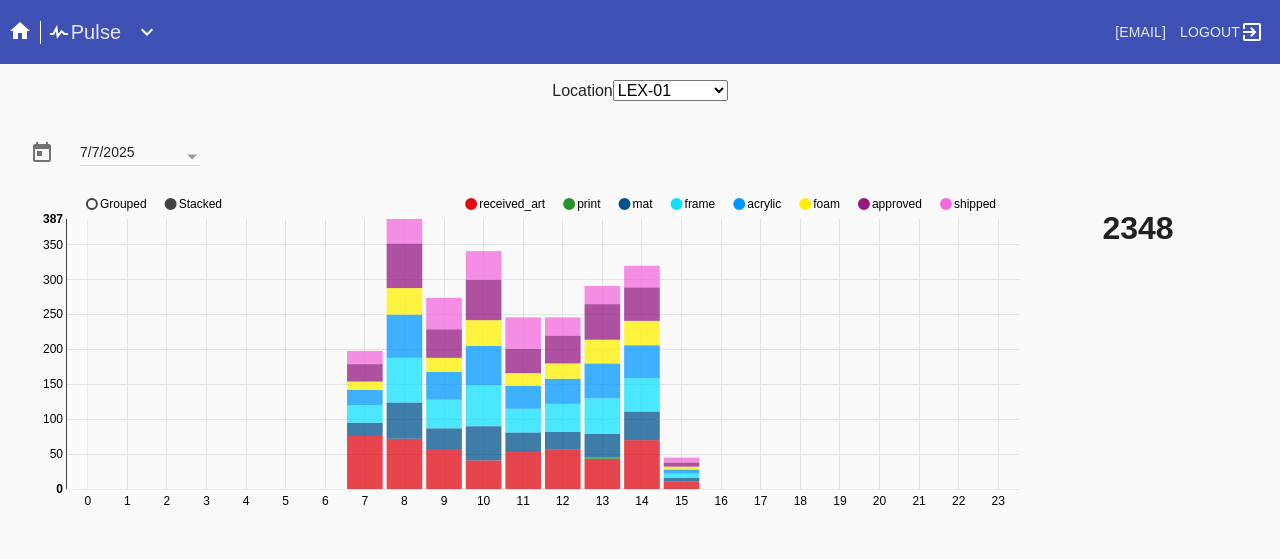 click at bounding box center [471, 204] 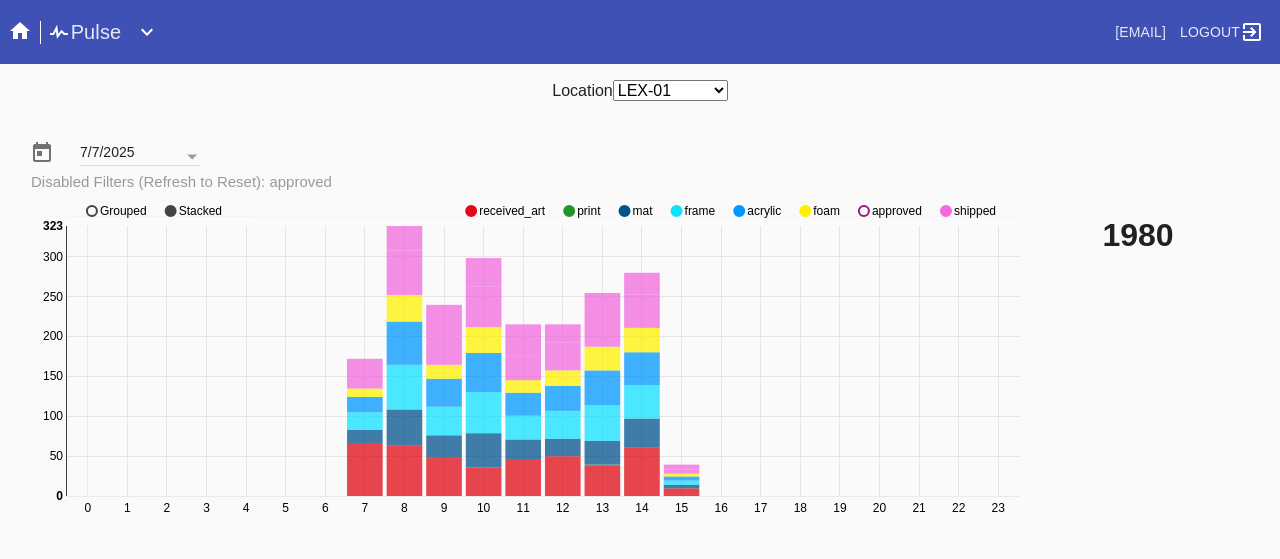 click at bounding box center (471, 211) 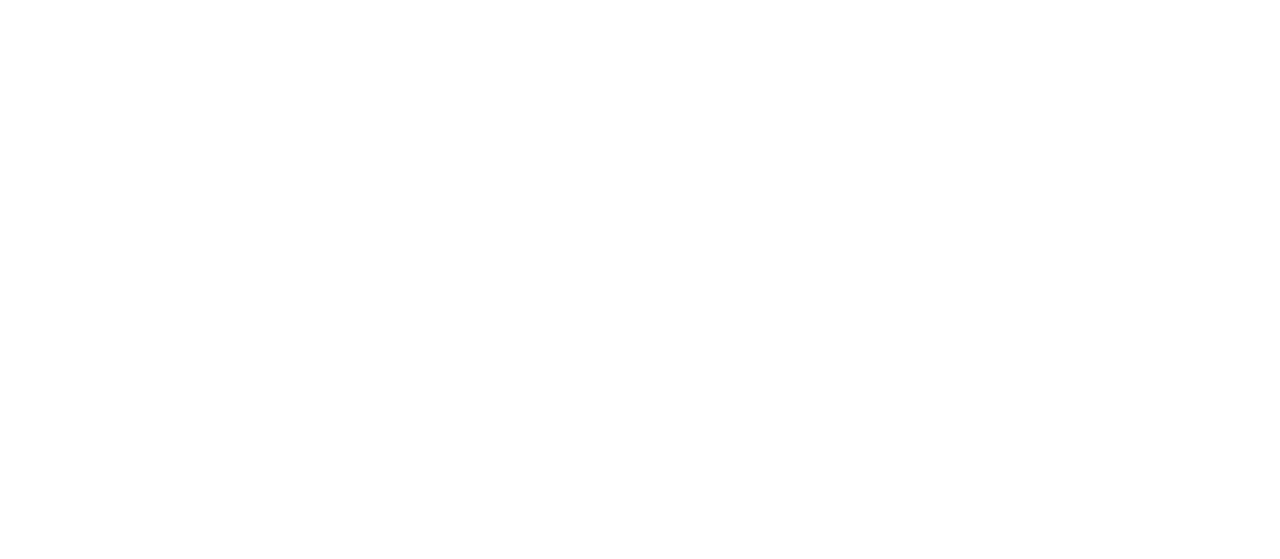 scroll, scrollTop: 0, scrollLeft: 0, axis: both 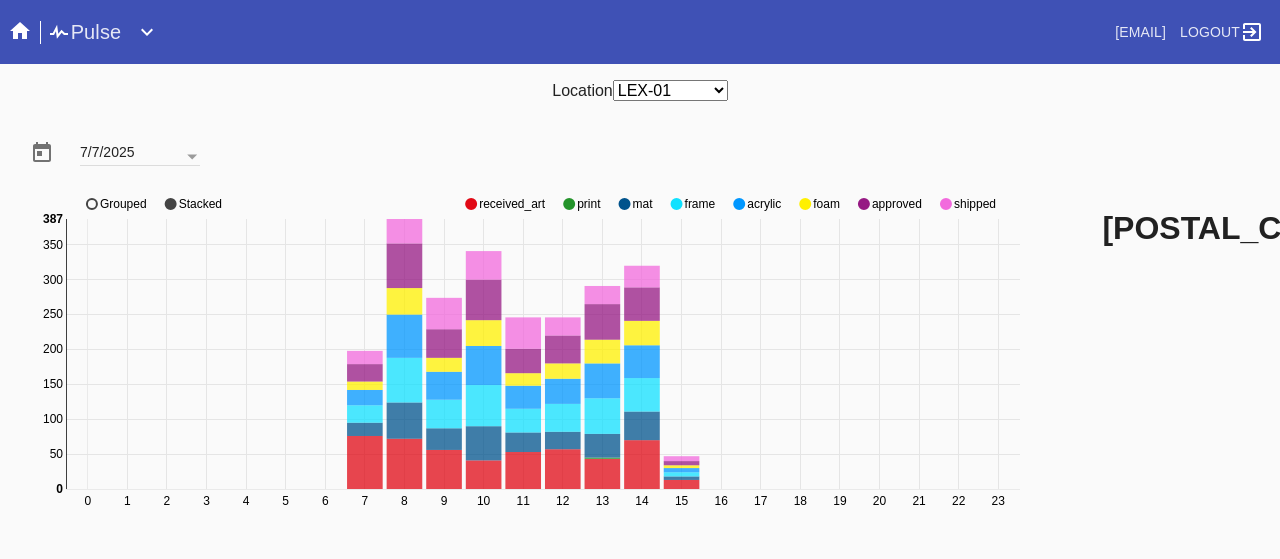 click at bounding box center [471, 204] 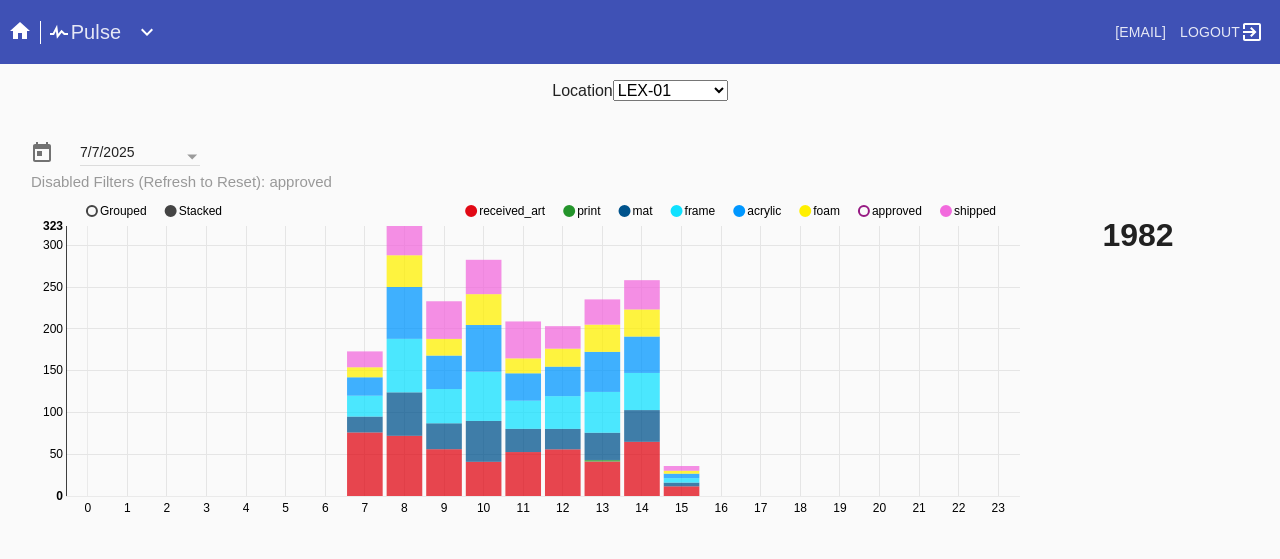 click at bounding box center (471, 211) 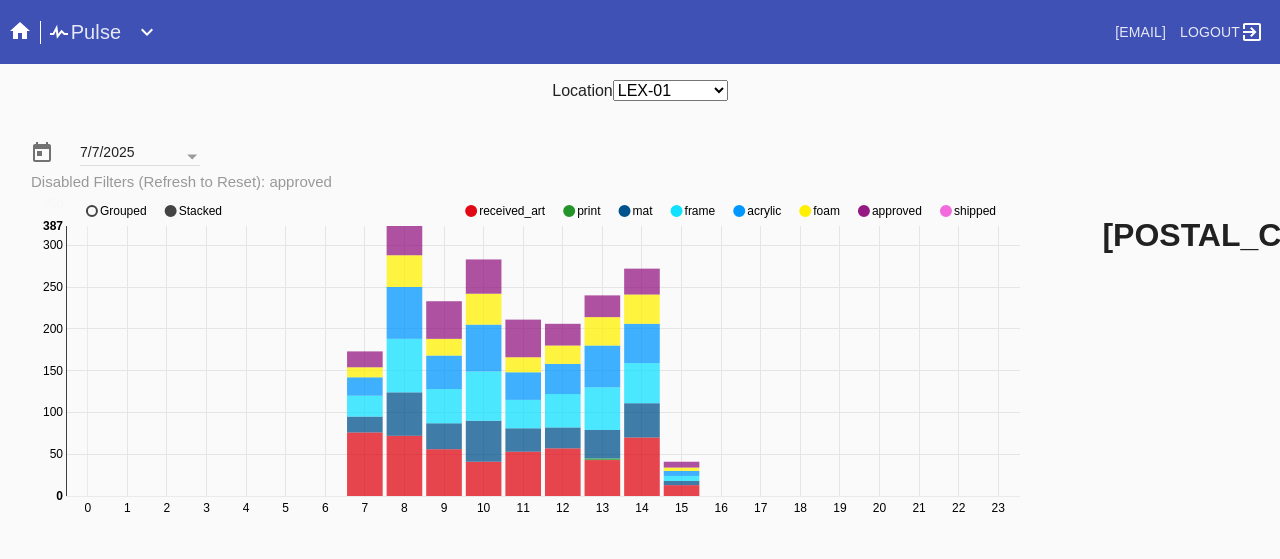 click at bounding box center [471, 211] 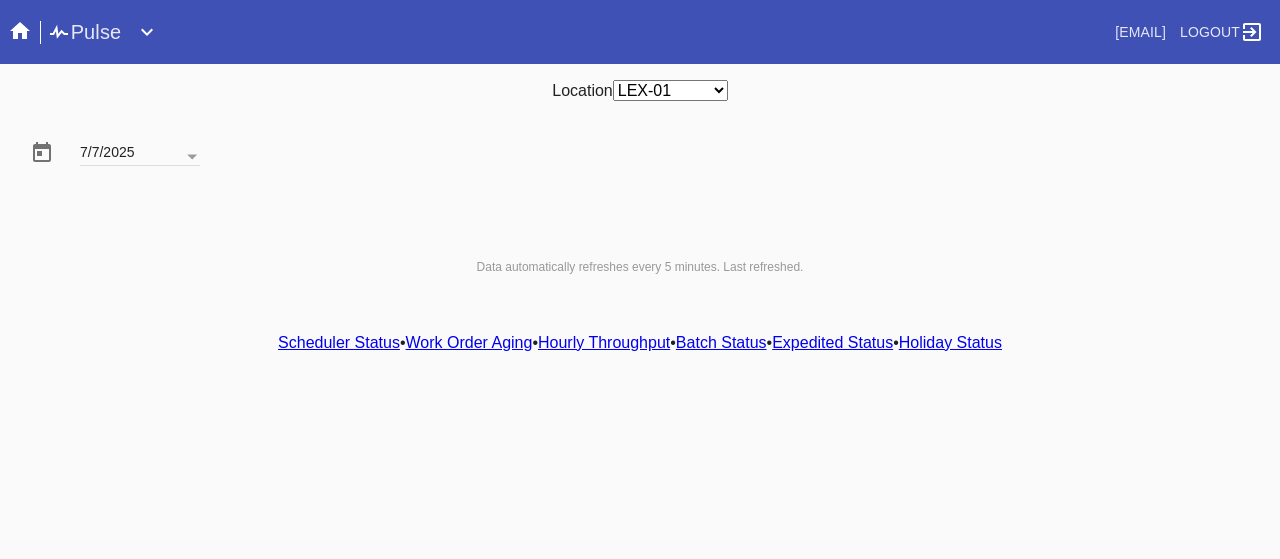 scroll, scrollTop: 0, scrollLeft: 0, axis: both 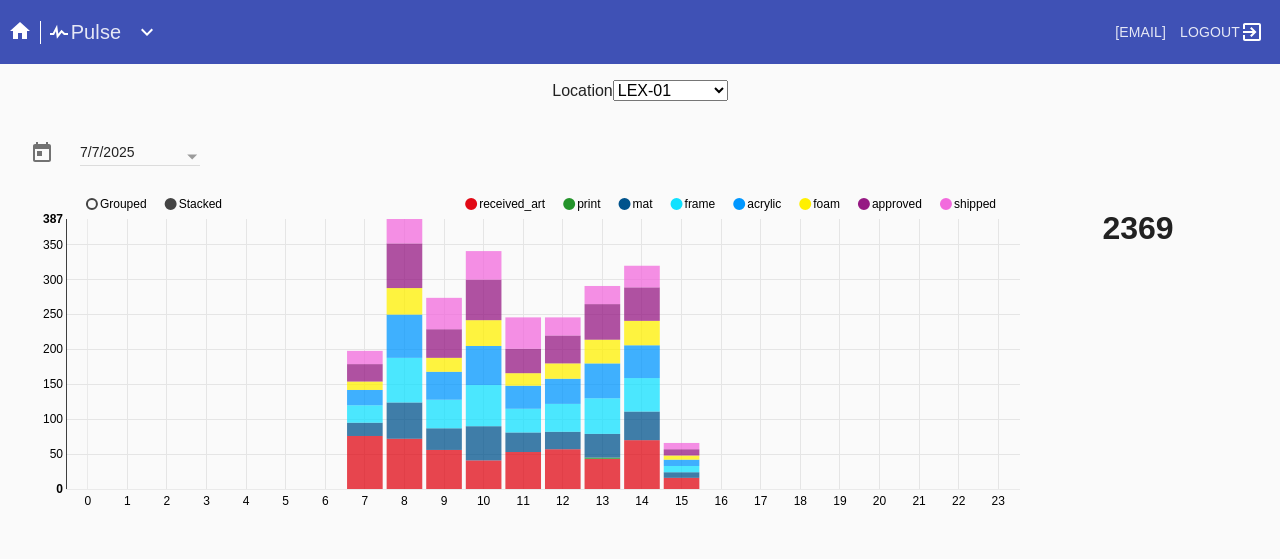 click at bounding box center (471, 204) 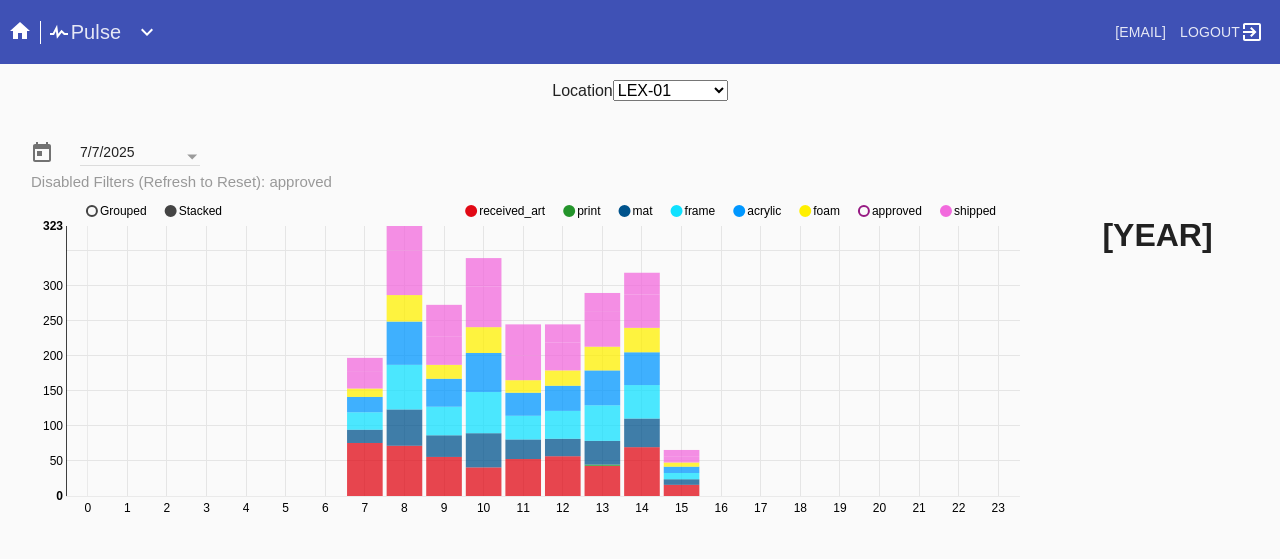 click at bounding box center (471, 211) 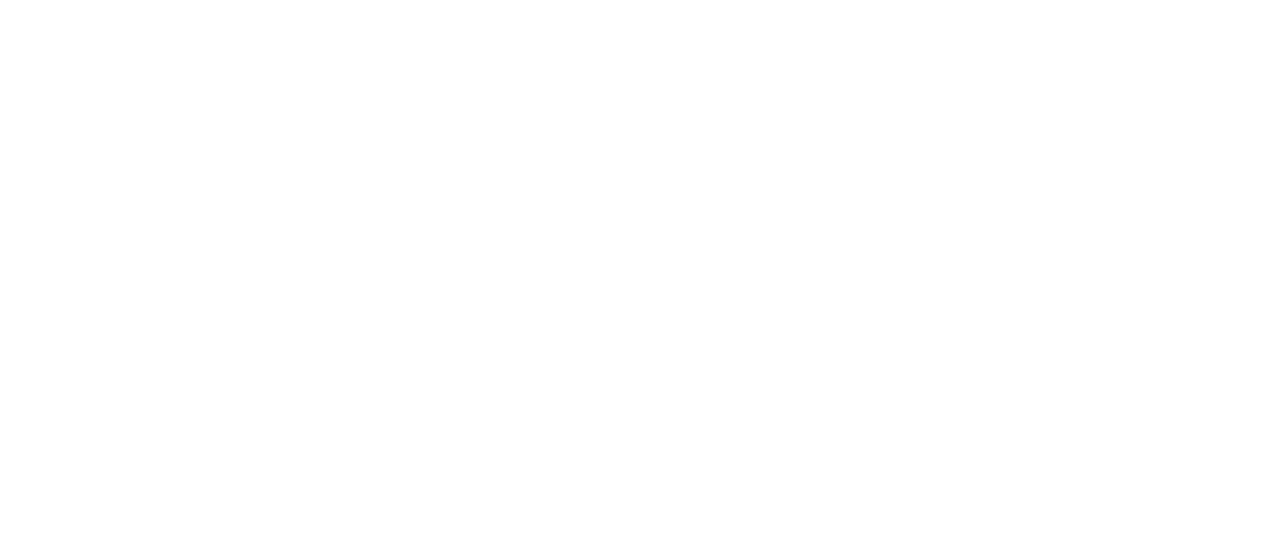scroll, scrollTop: 0, scrollLeft: 0, axis: both 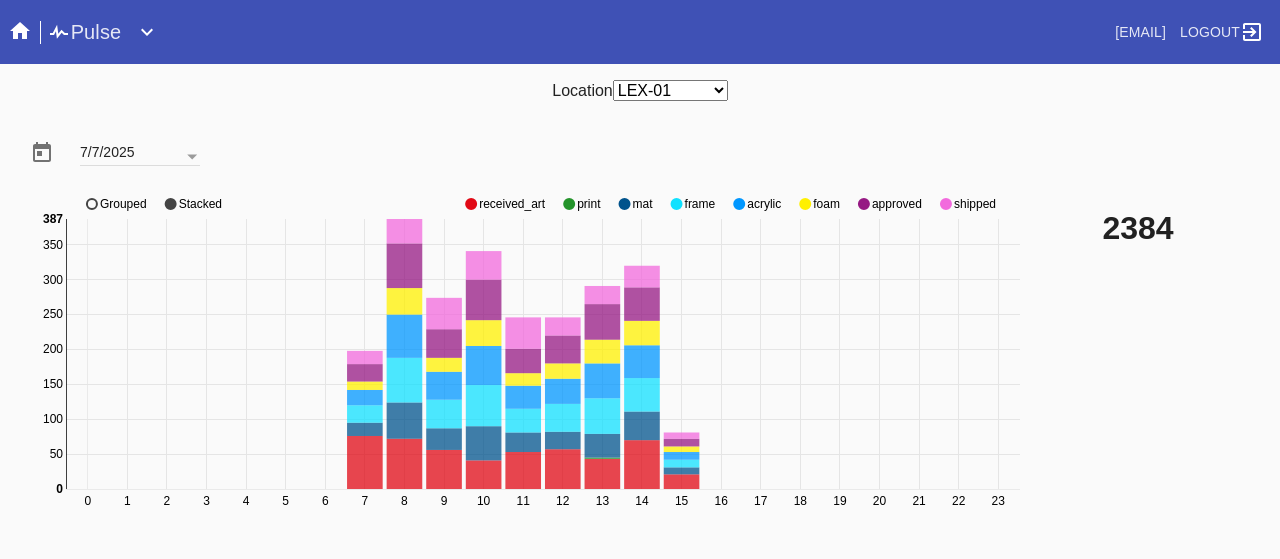 click at bounding box center [471, 204] 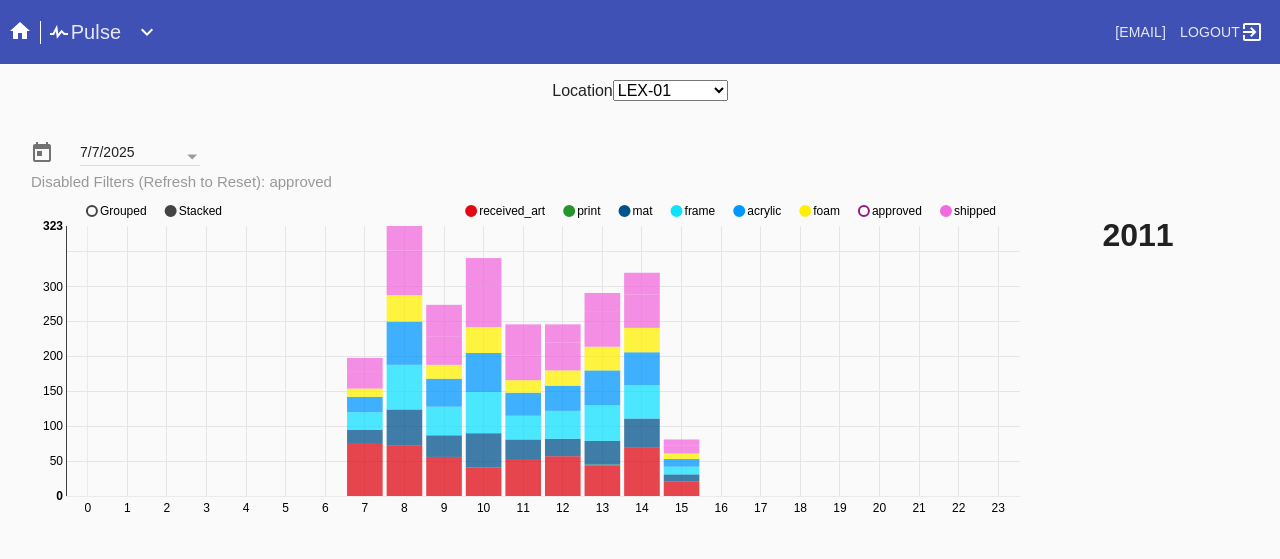 click on "0 1 2 3 4 5 6 7 8 9 10 11 12 13 14 15 16 17 18 19 20 21 22 23 0 50 100 150 200 250 300 350 0 323 received_art print mat frame acrylic foam approved shipped Grouped Stacked" at bounding box center [528, 371] 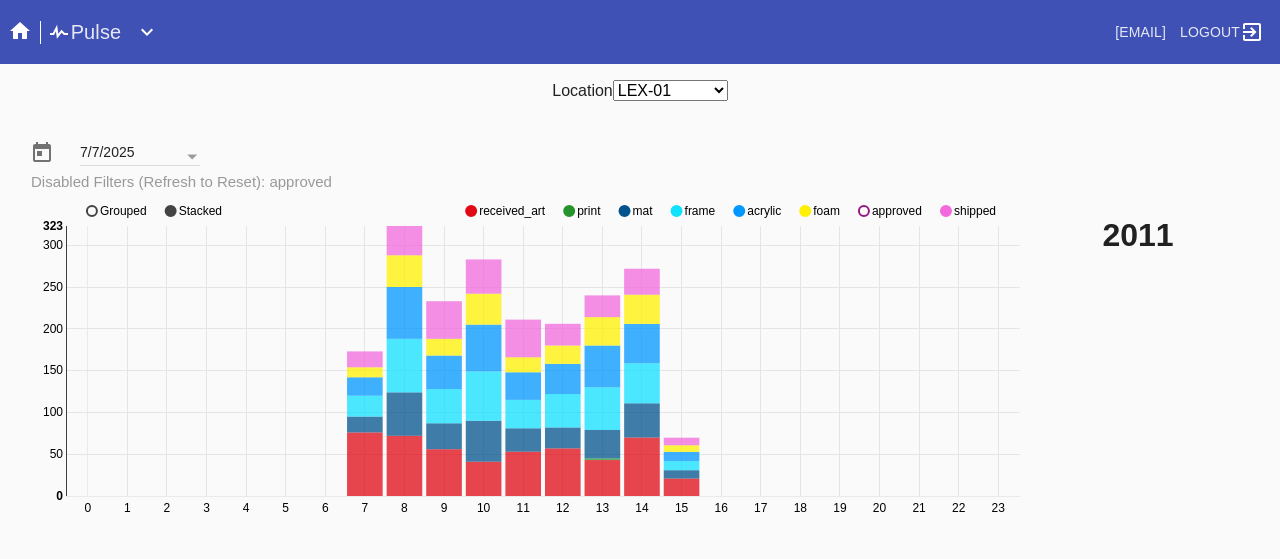 click at bounding box center (471, 211) 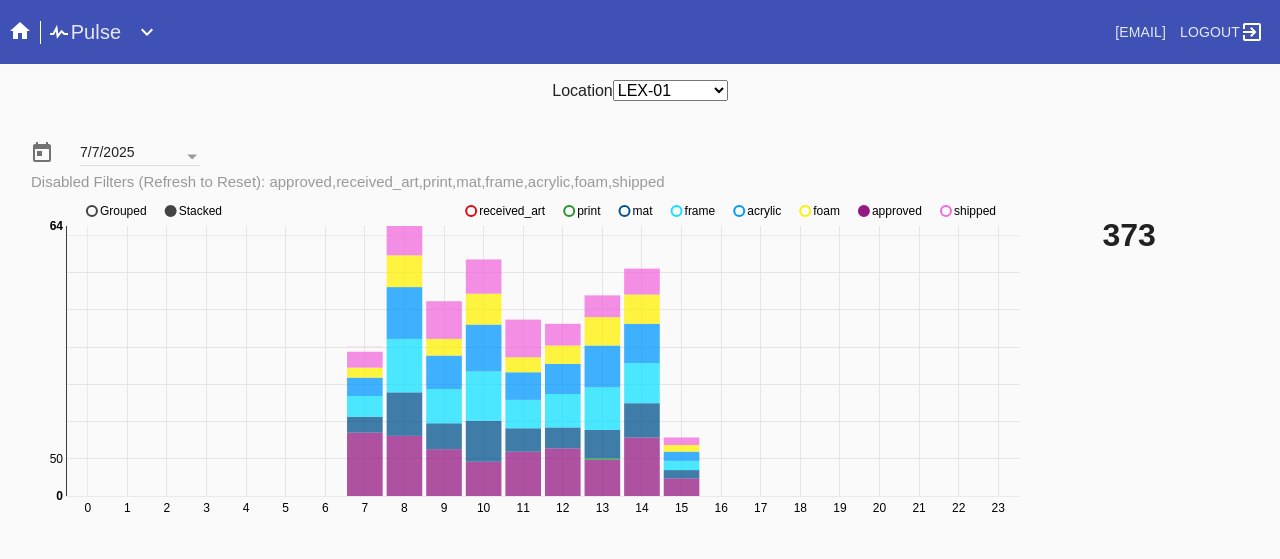 click at bounding box center [471, 211] 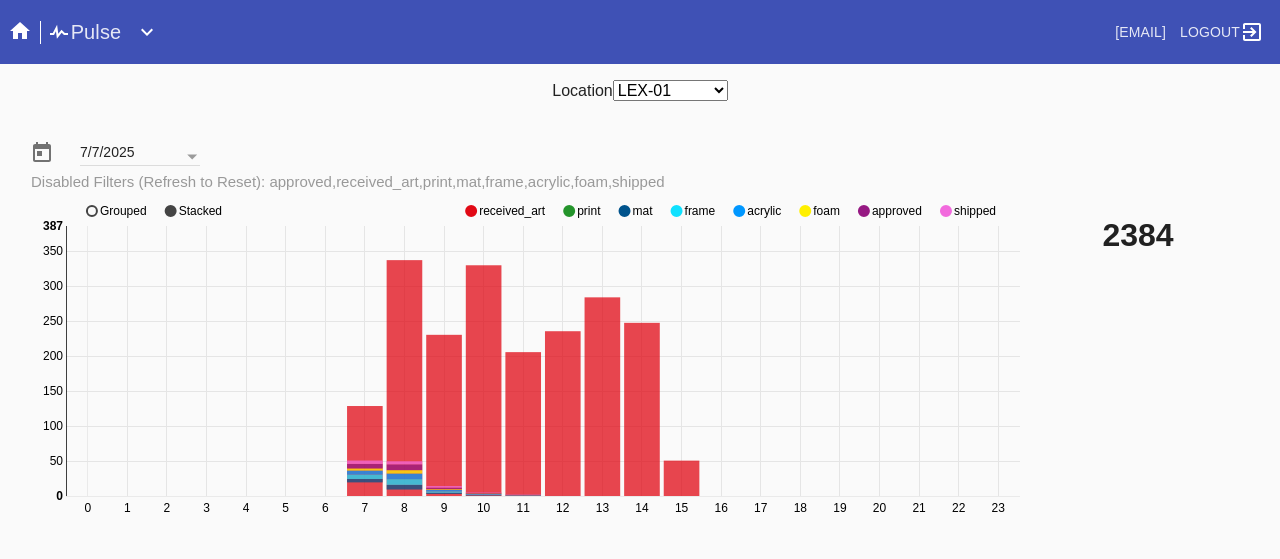 click at bounding box center (471, 211) 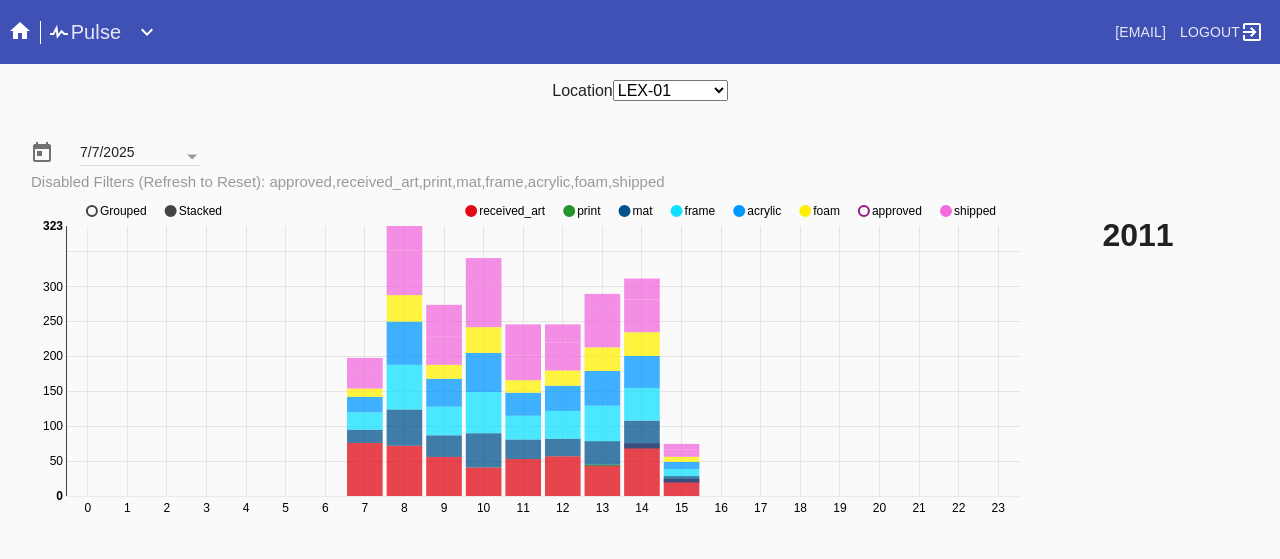 click at bounding box center [471, 211] 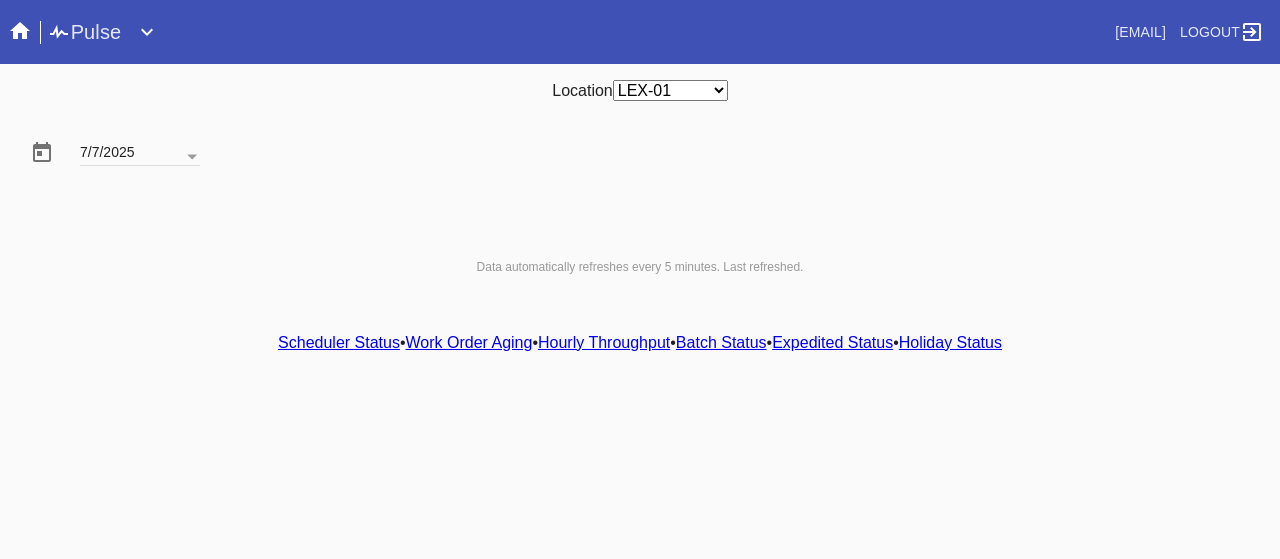 scroll, scrollTop: 0, scrollLeft: 0, axis: both 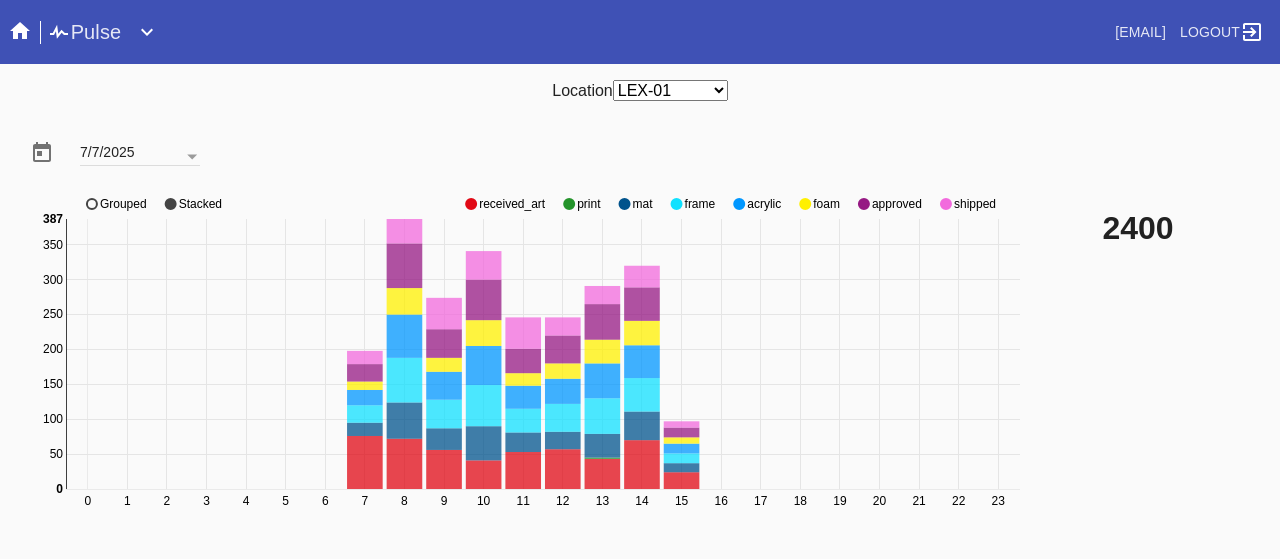 click at bounding box center (471, 204) 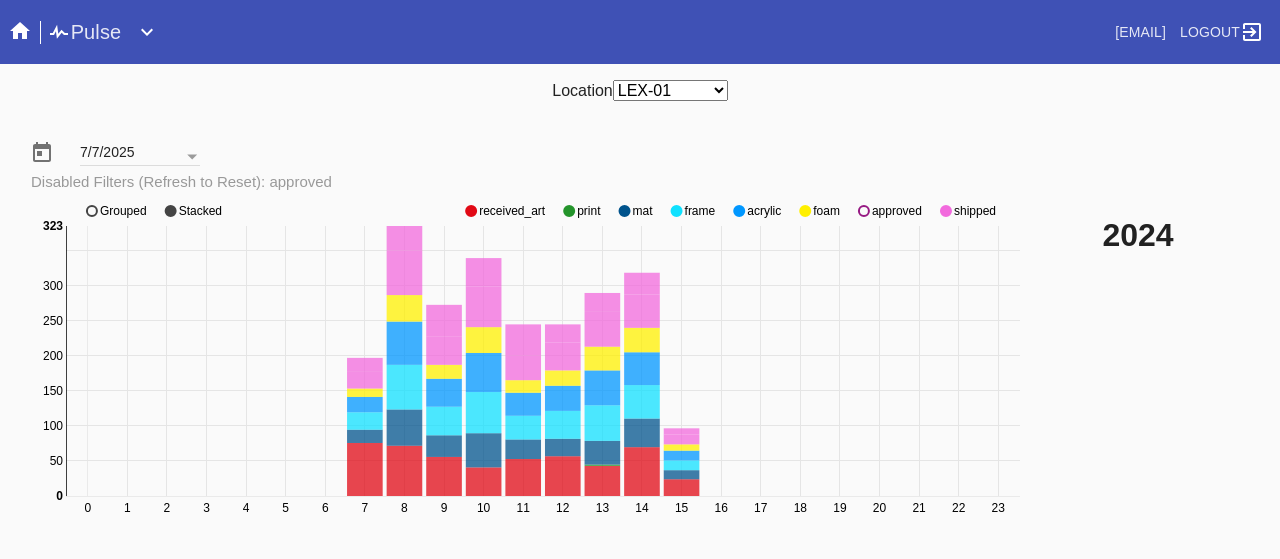 click at bounding box center (471, 211) 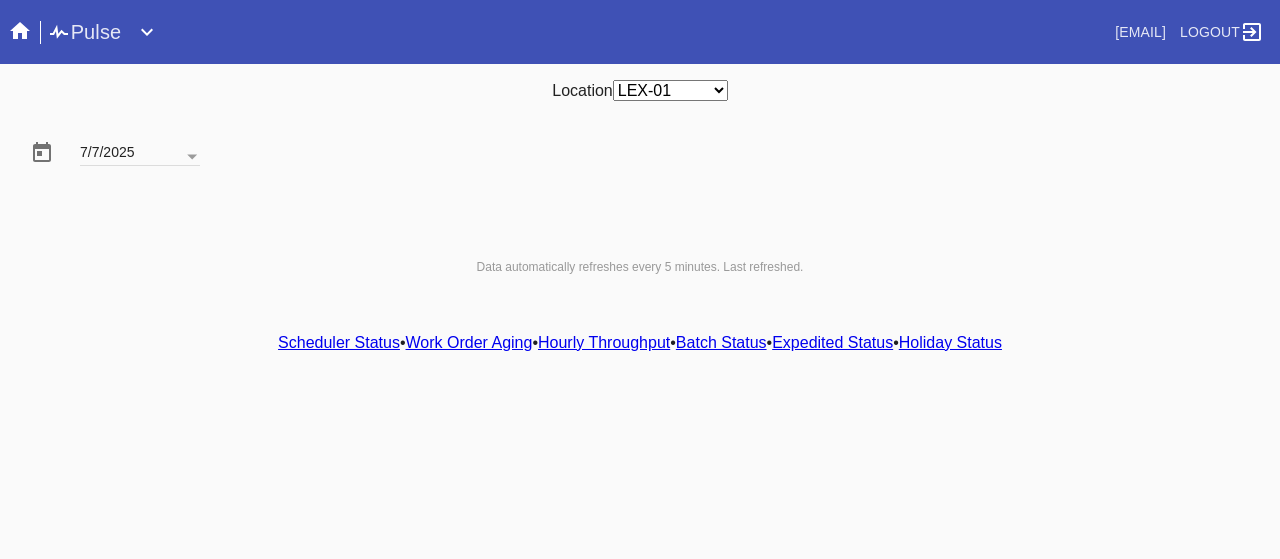 scroll, scrollTop: 0, scrollLeft: 0, axis: both 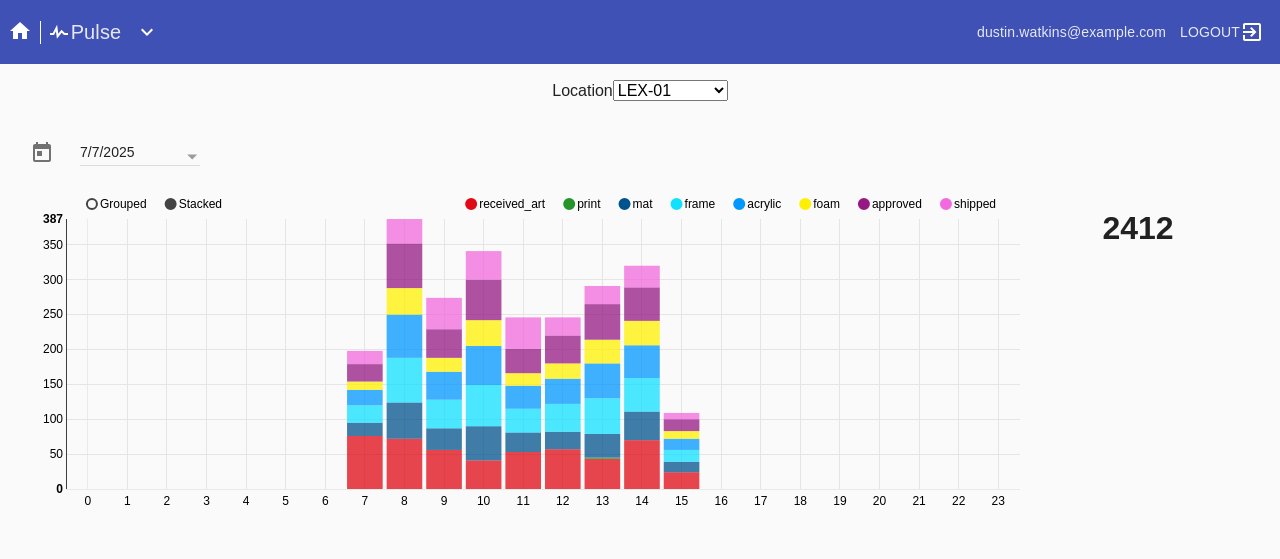 click at bounding box center [471, 204] 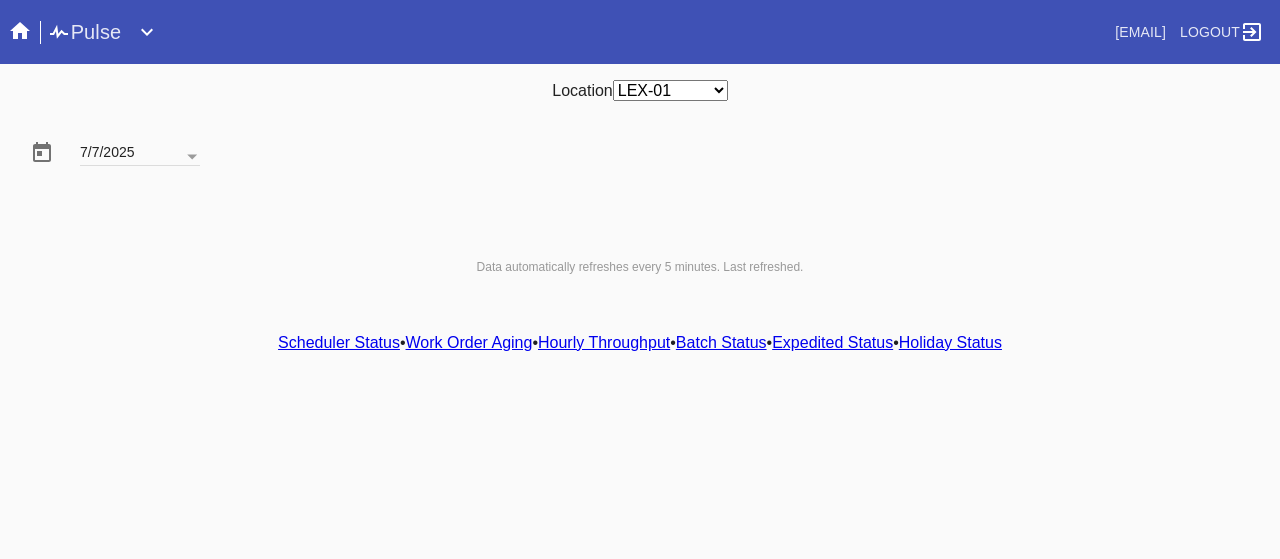 scroll, scrollTop: 0, scrollLeft: 0, axis: both 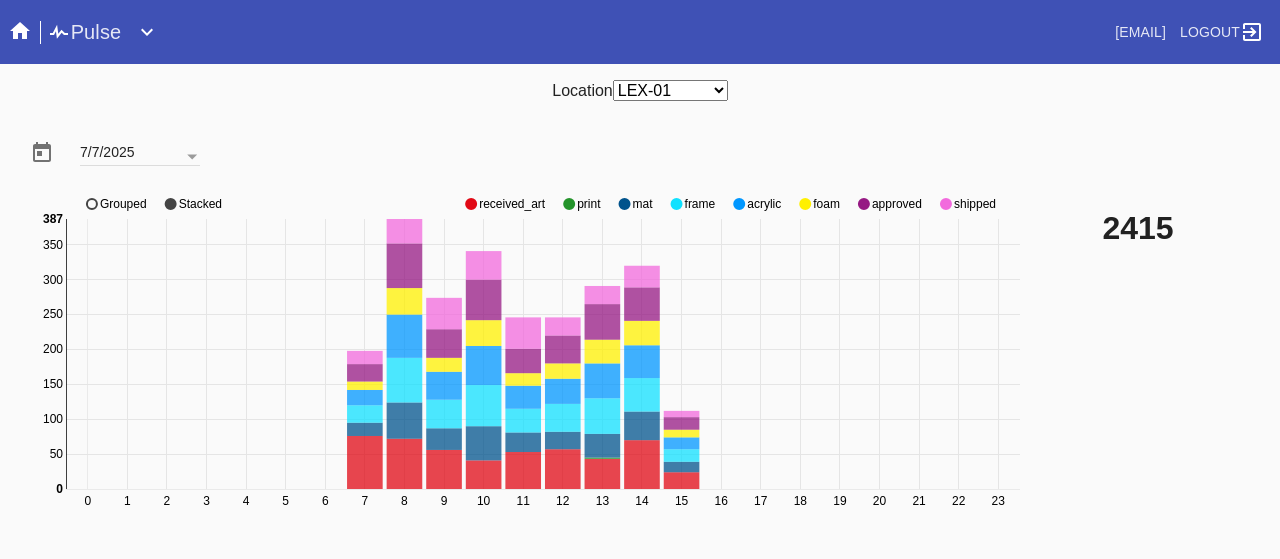 click at bounding box center [471, 204] 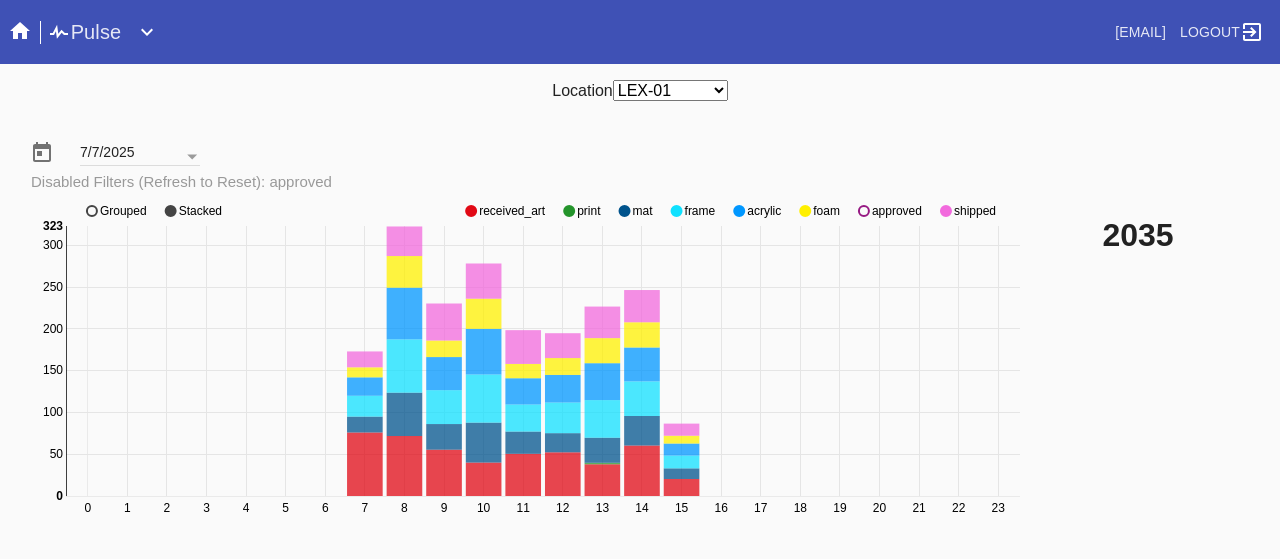 click on "0 1 2 3 4 5 6 7 8 9 10 11 12 13 14 15 16 17 18 19 20 21 22 23 0 50 100 150 200 250 300 0 323 received_art print mat frame acrylic foam approved shipped Grouped Stacked" at bounding box center [528, 371] 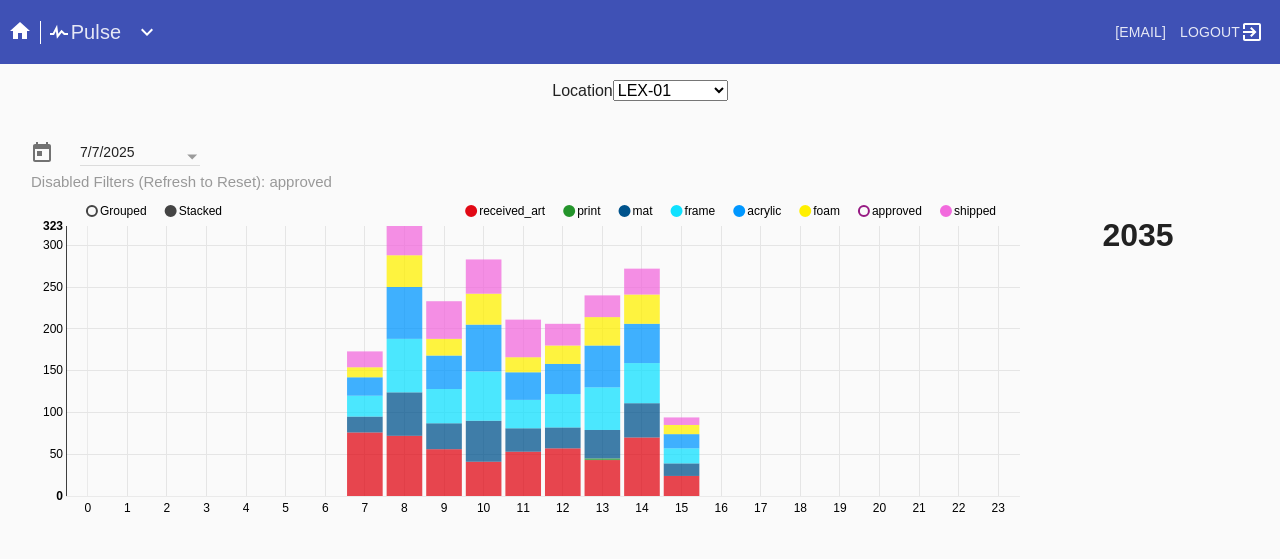 click at bounding box center (471, 211) 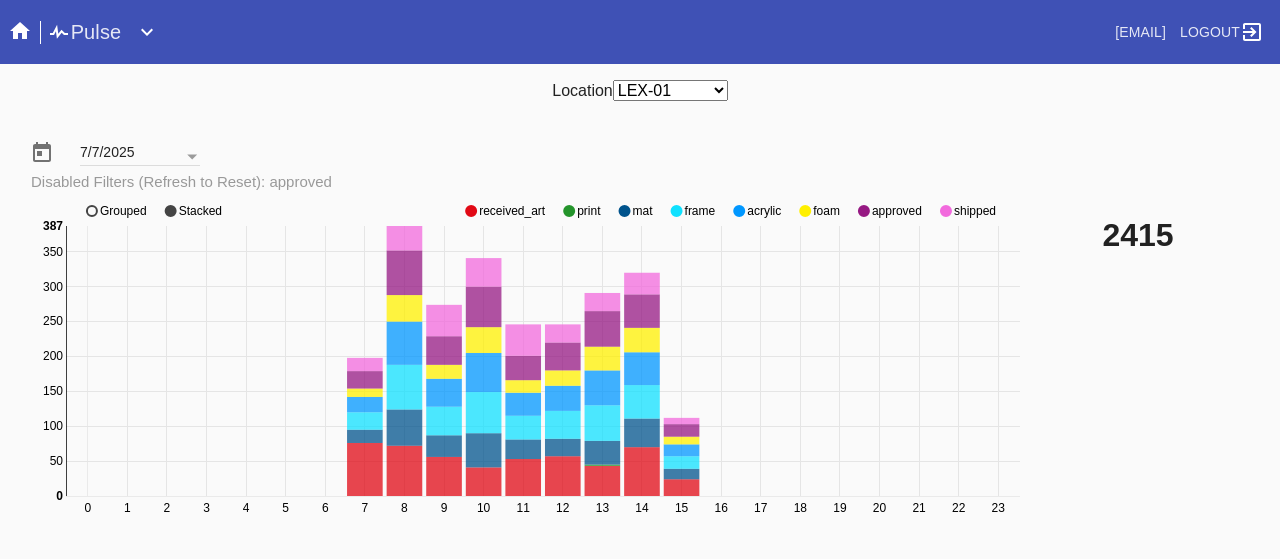 click on "0 1 2 3 4 5 6 7 8 9 10 11 12 13 14 15 16 17 18 19 20 21 22 23 0 50 100 150 200 250 300 350 0 387 received_art print mat frame acrylic foam approved shipped Grouped Stacked" at bounding box center [528, 371] 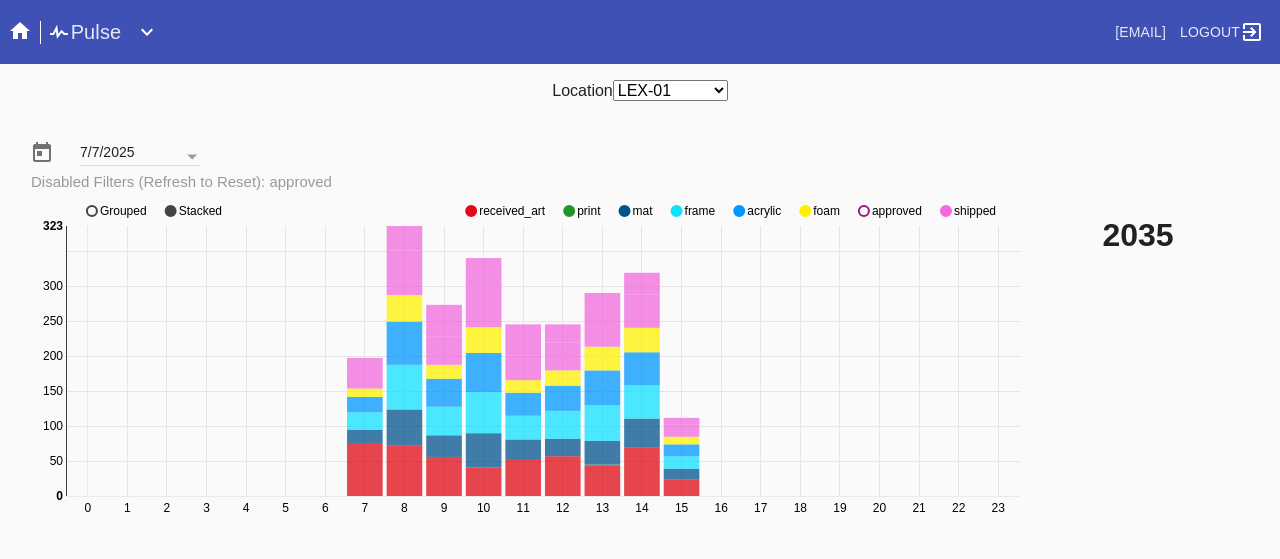 click at bounding box center [471, 211] 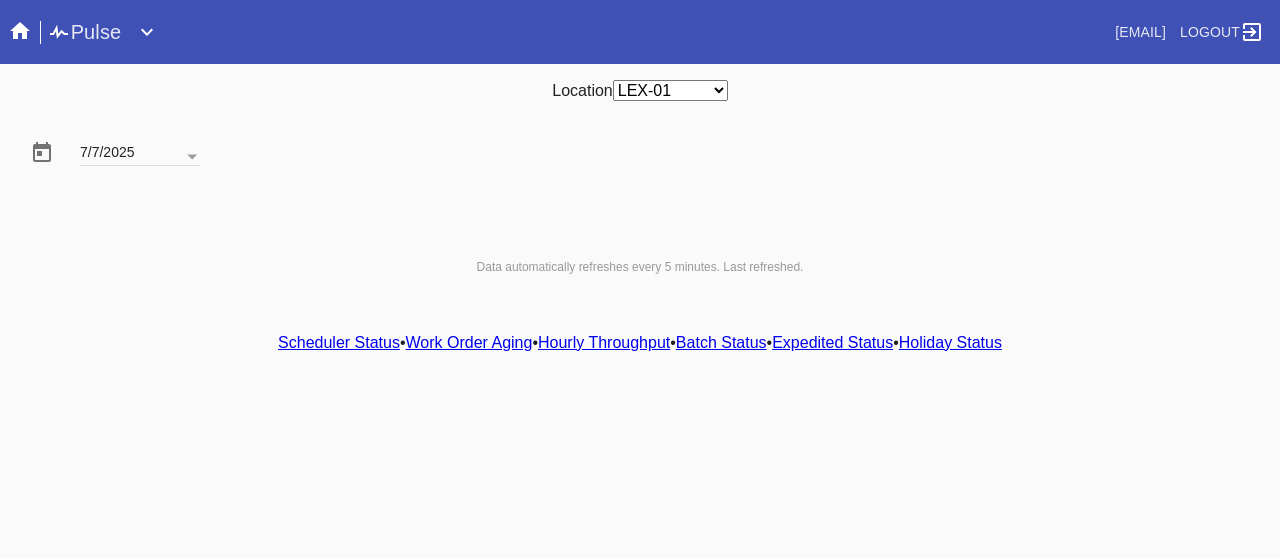 scroll, scrollTop: 0, scrollLeft: 0, axis: both 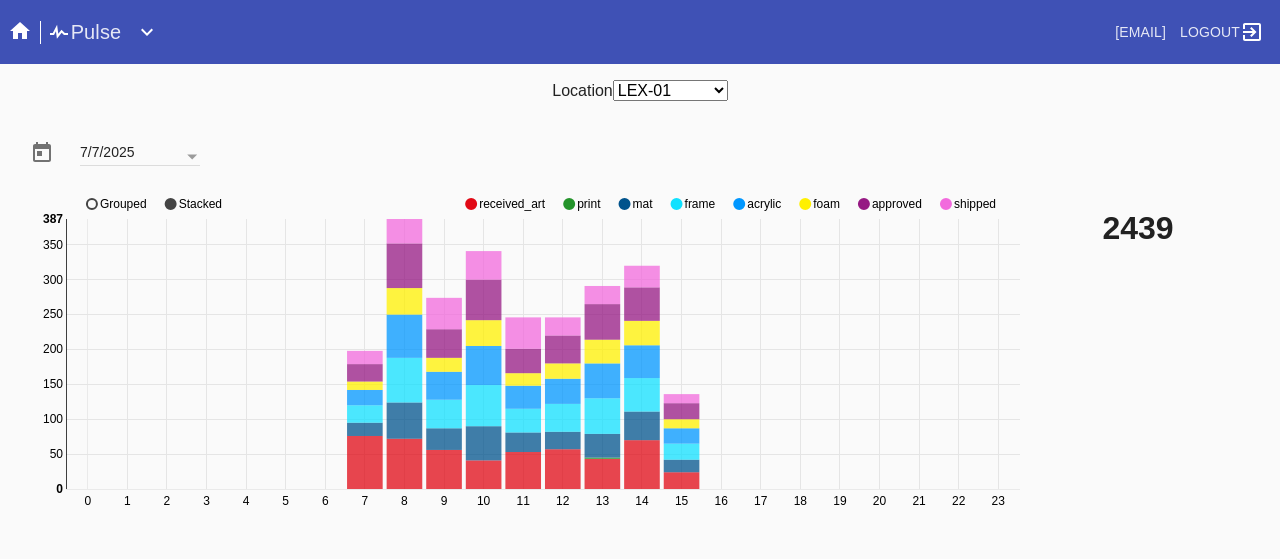 click at bounding box center [471, 204] 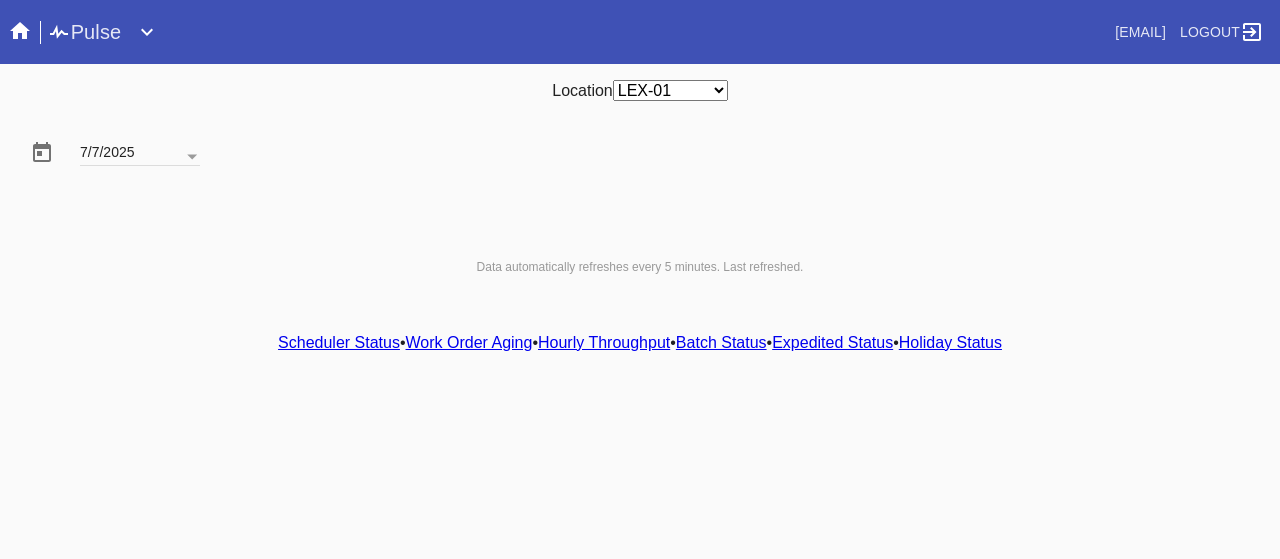 scroll, scrollTop: 0, scrollLeft: 0, axis: both 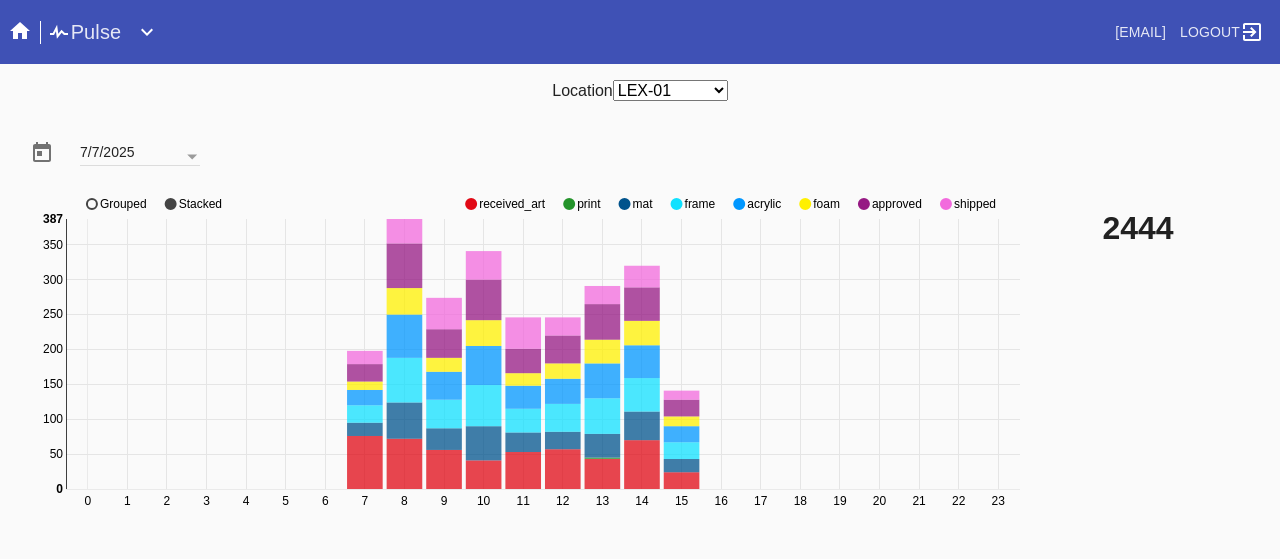 click at bounding box center (471, 204) 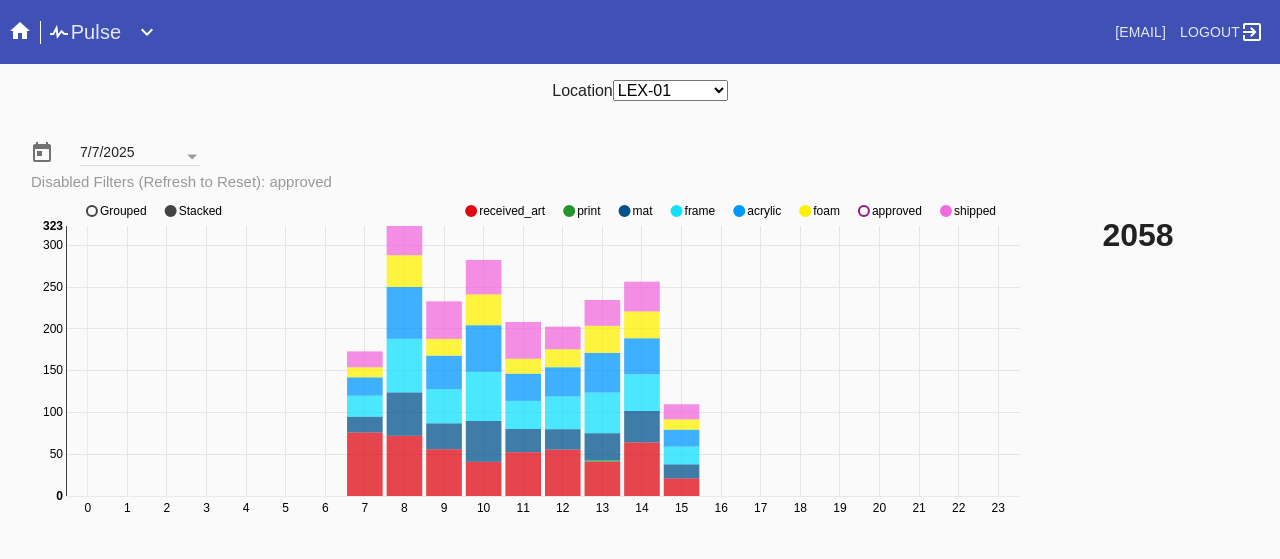 click at bounding box center [471, 211] 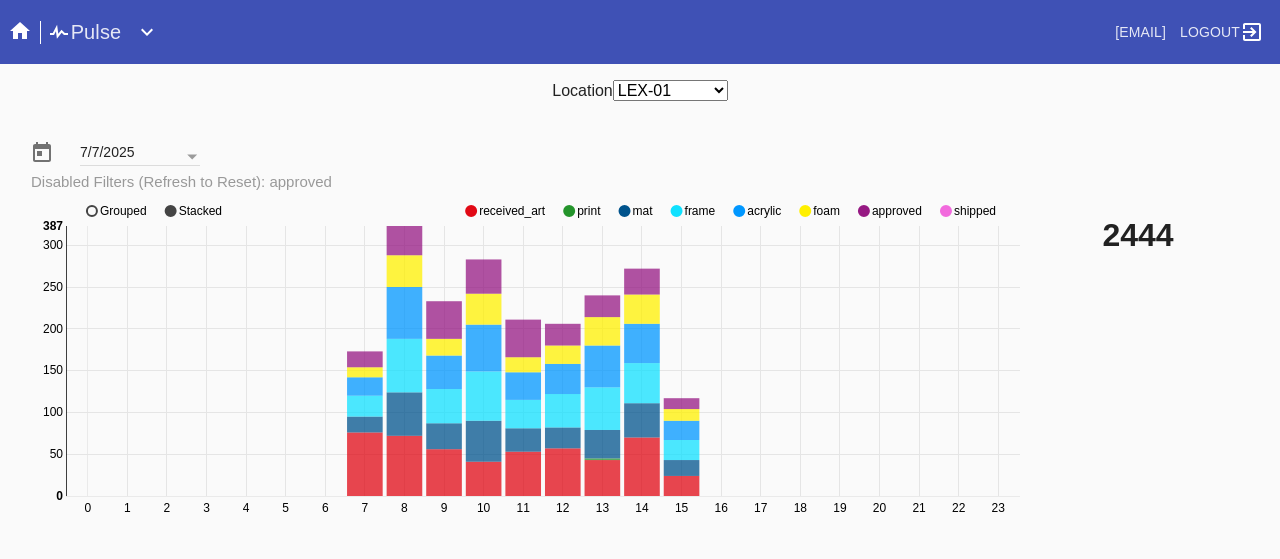 click at bounding box center [471, 211] 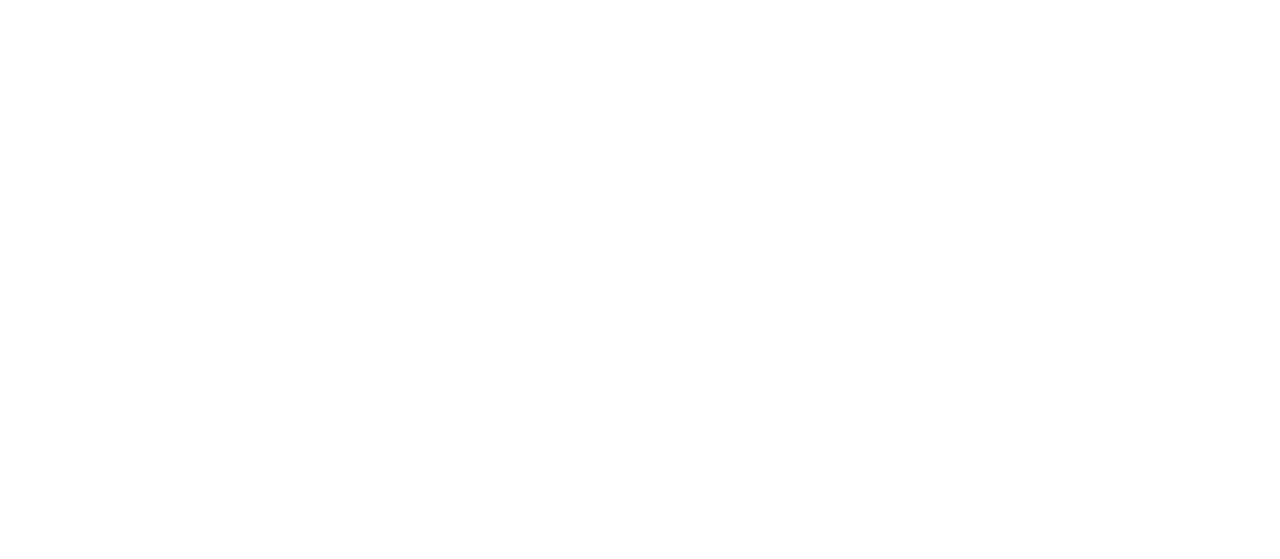 scroll, scrollTop: 0, scrollLeft: 0, axis: both 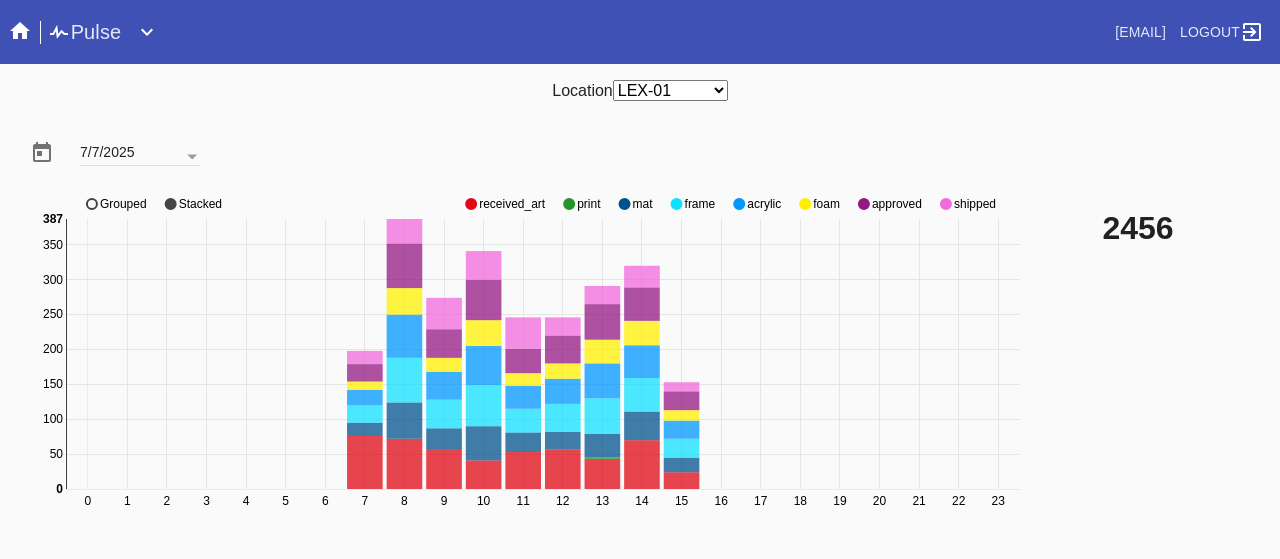 click at bounding box center (471, 204) 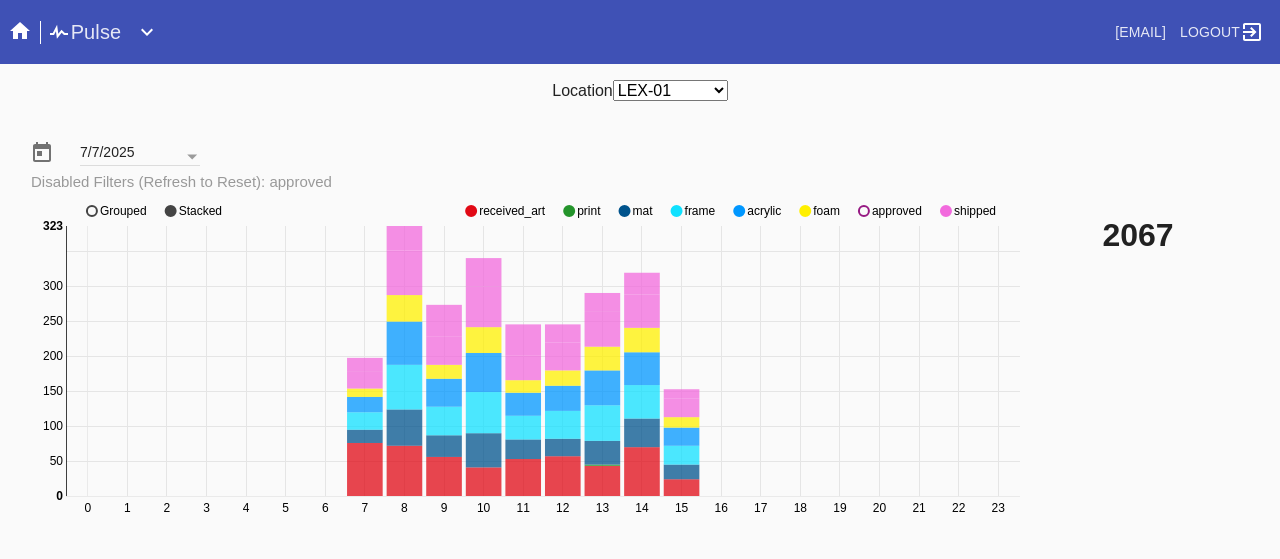 click on "0 1 2 3 4 5 6 7 8 9 10 11 12 13 14 15 16 17 18 19 20 21 22 23 0 50 100 150 200 250 300 350 0 323 received_art print mat frame acrylic foam approved shipped Grouped Stacked" at bounding box center [528, 371] 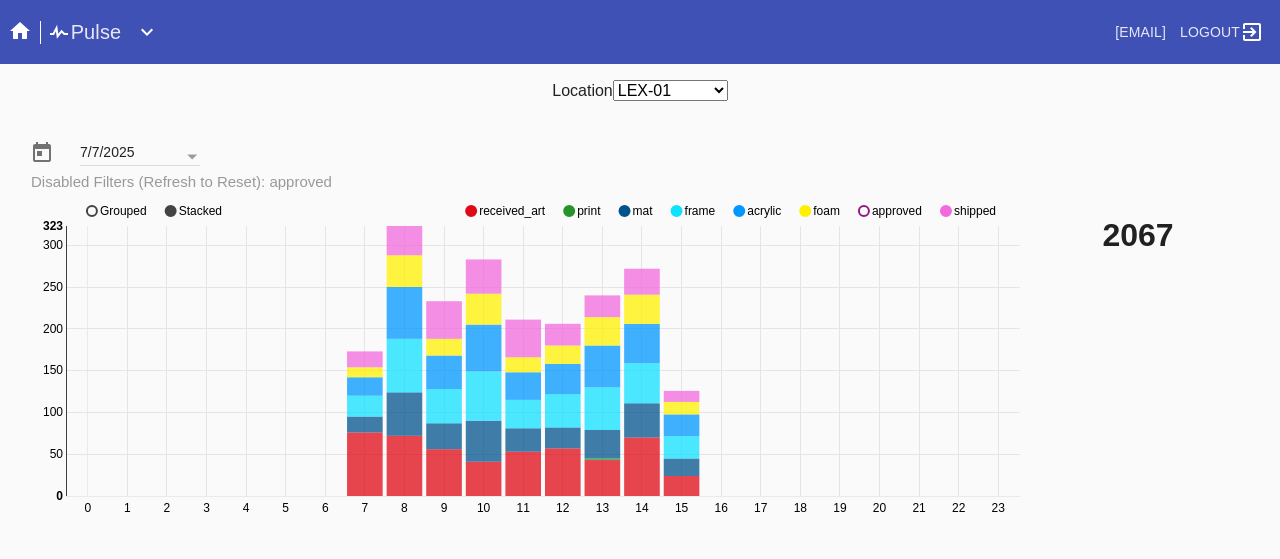 click at bounding box center [471, 211] 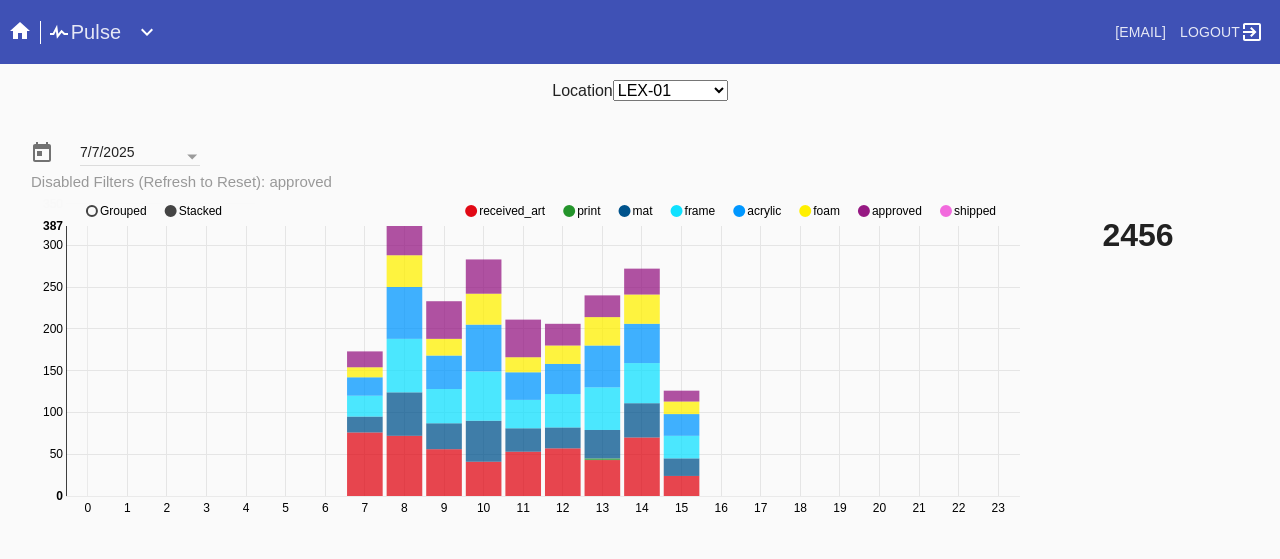 click at bounding box center (471, 211) 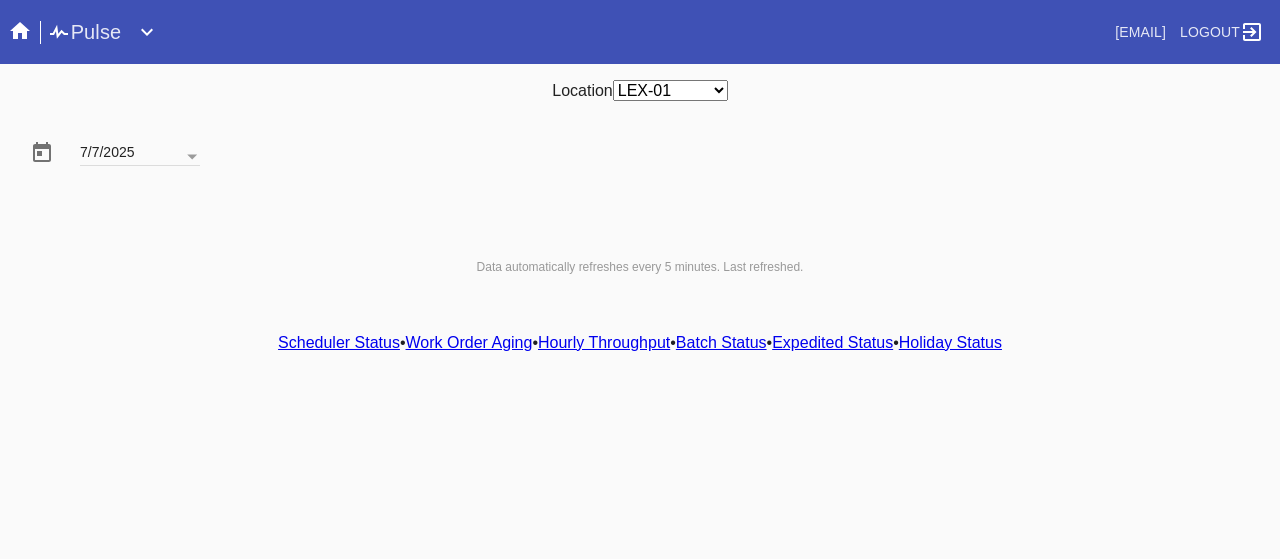 scroll, scrollTop: 0, scrollLeft: 0, axis: both 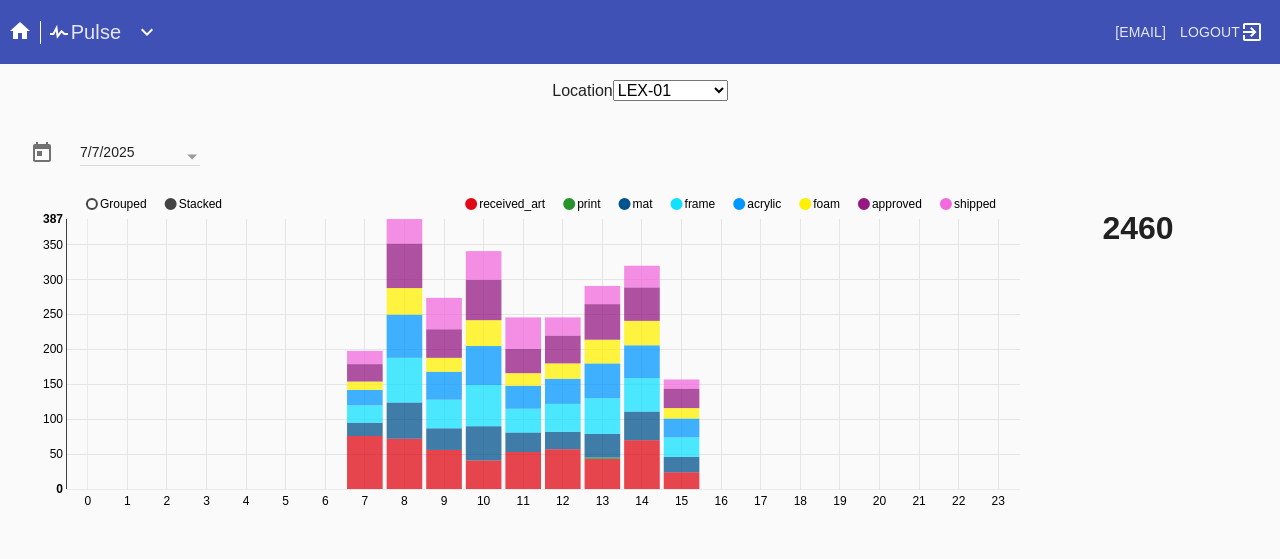 click at bounding box center [471, 204] 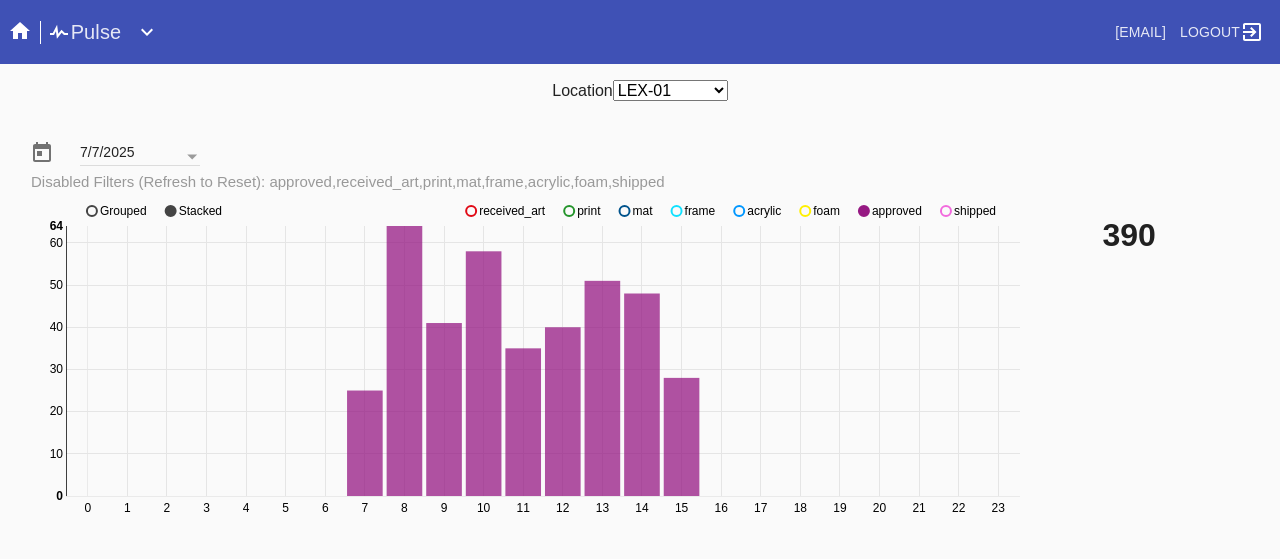 click at bounding box center (471, 211) 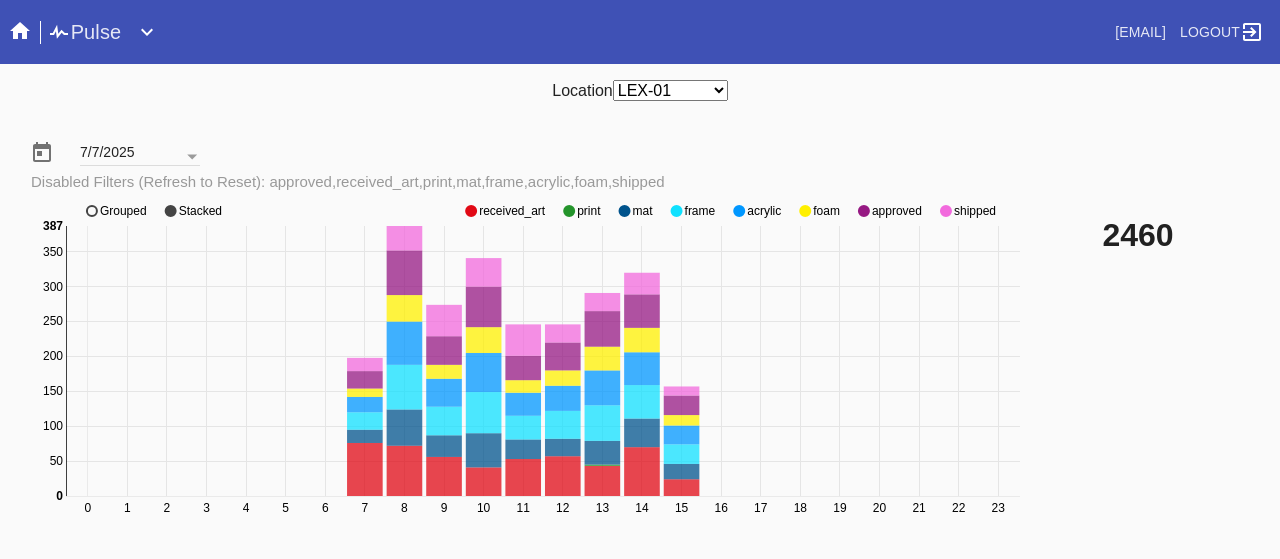 click at bounding box center (471, 211) 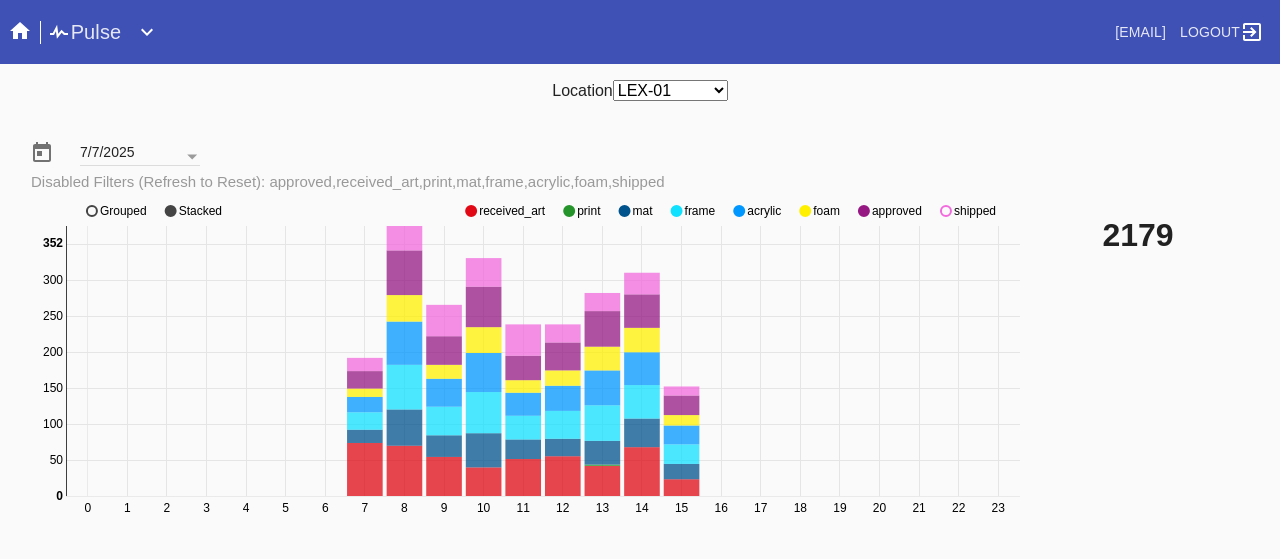 click at bounding box center [471, 211] 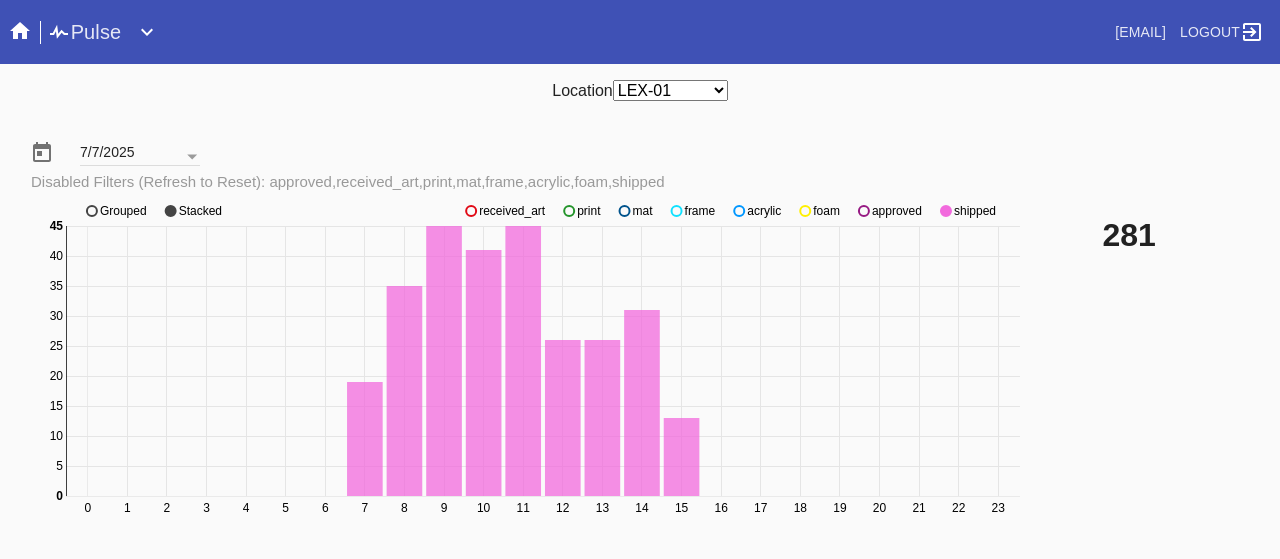 click at bounding box center [471, 211] 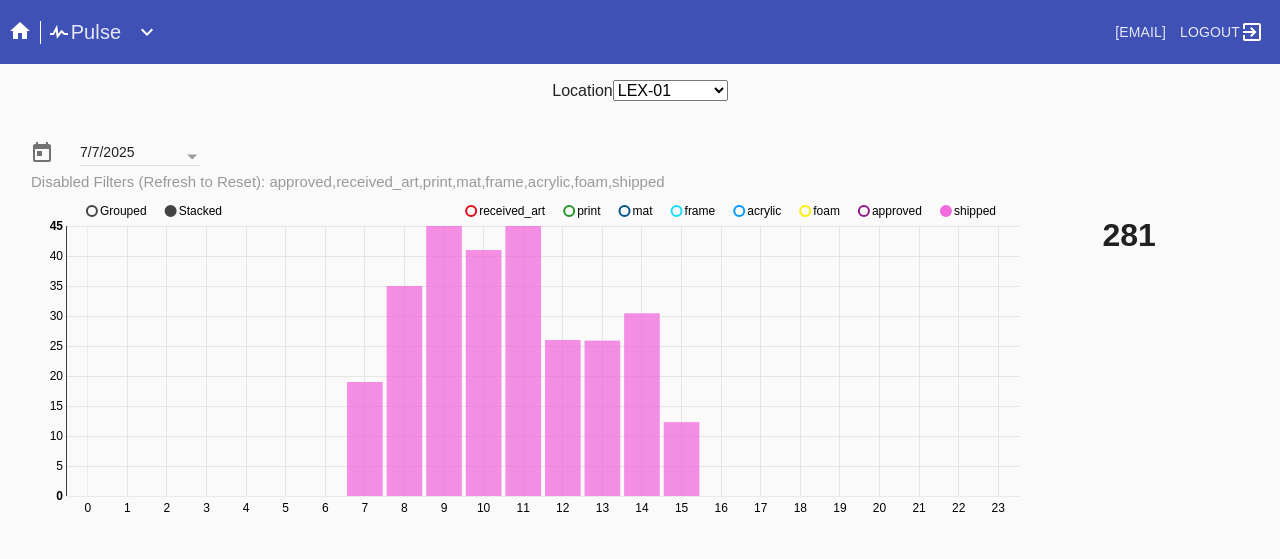 click at bounding box center (471, 211) 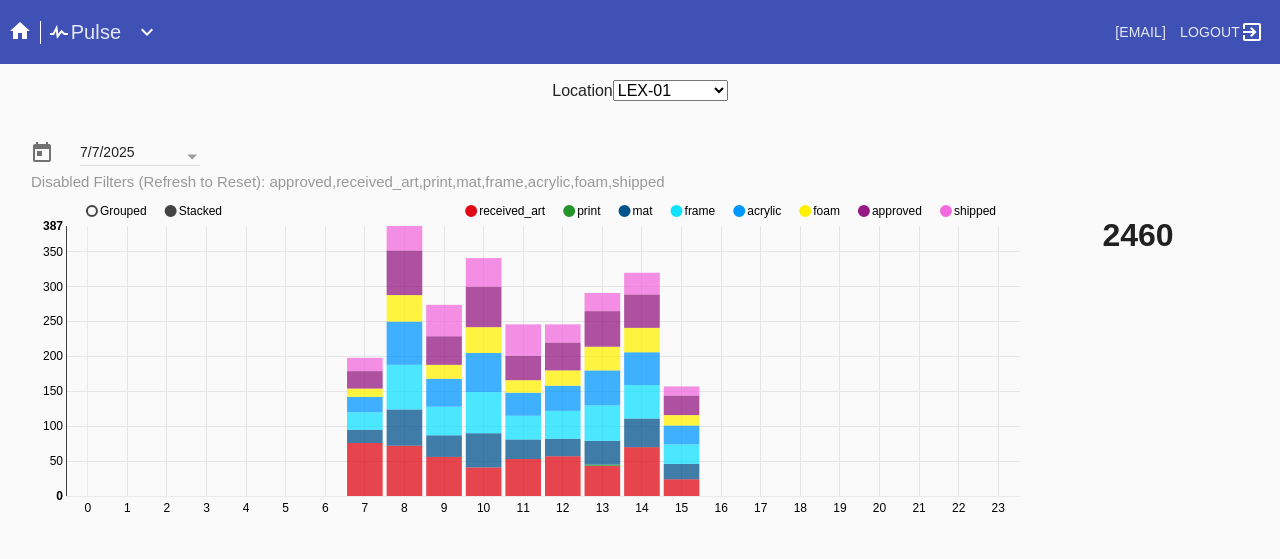 click at bounding box center (471, 211) 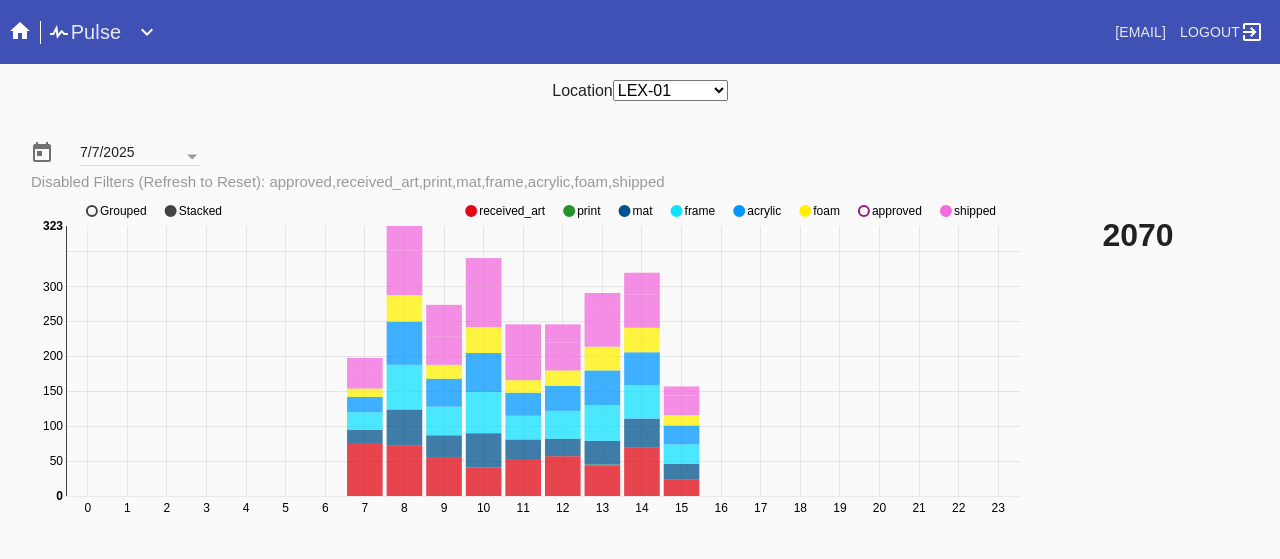 click at bounding box center (471, 211) 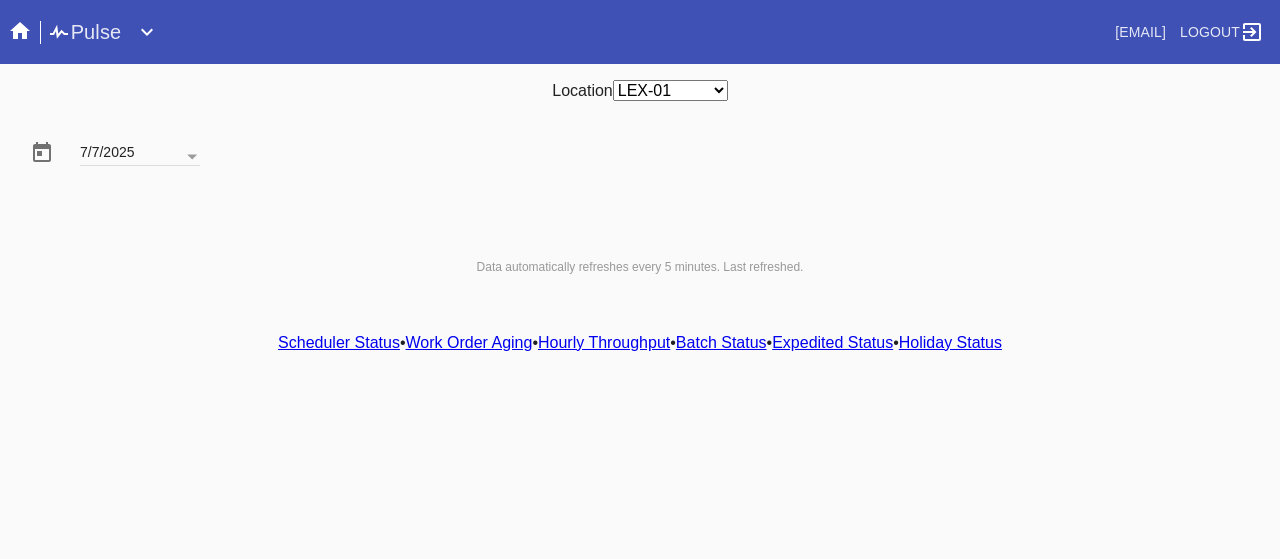 scroll, scrollTop: 0, scrollLeft: 0, axis: both 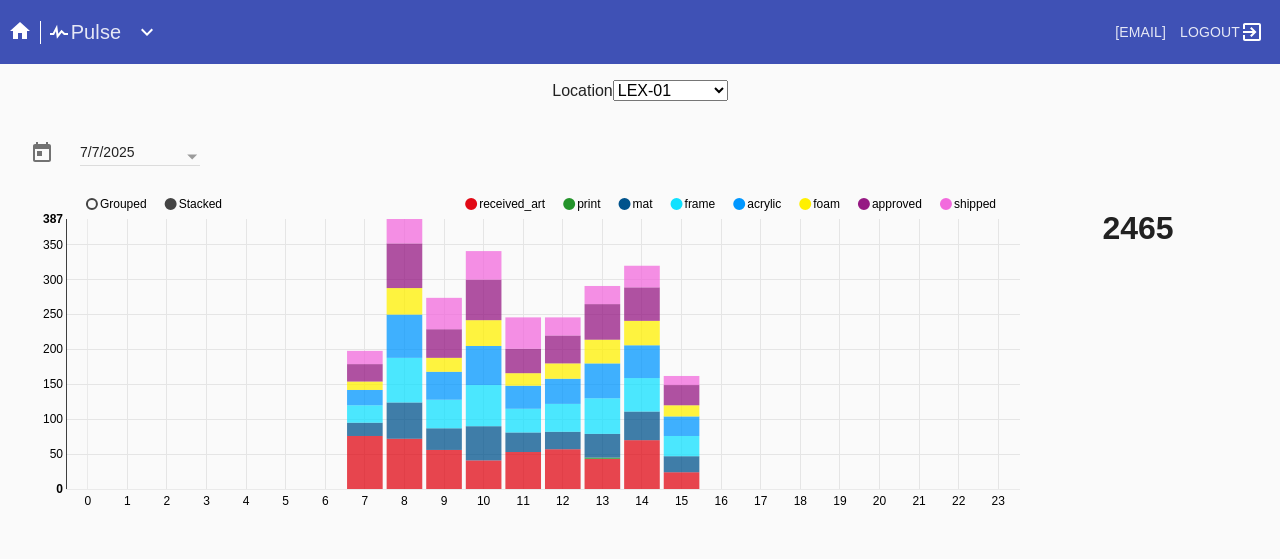 click at bounding box center (471, 204) 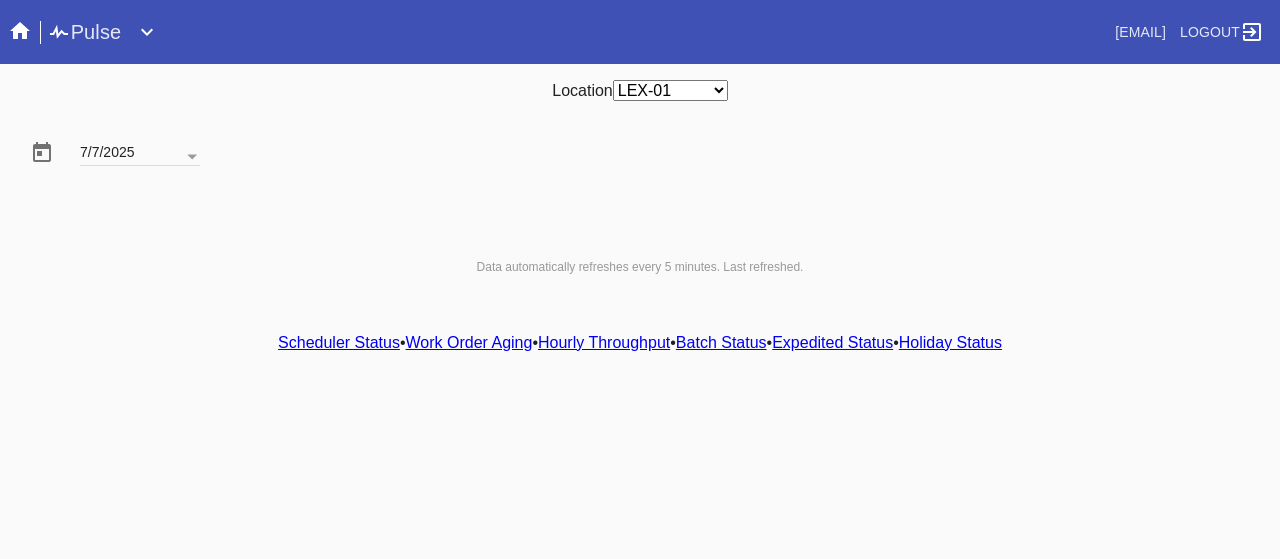 scroll, scrollTop: 0, scrollLeft: 0, axis: both 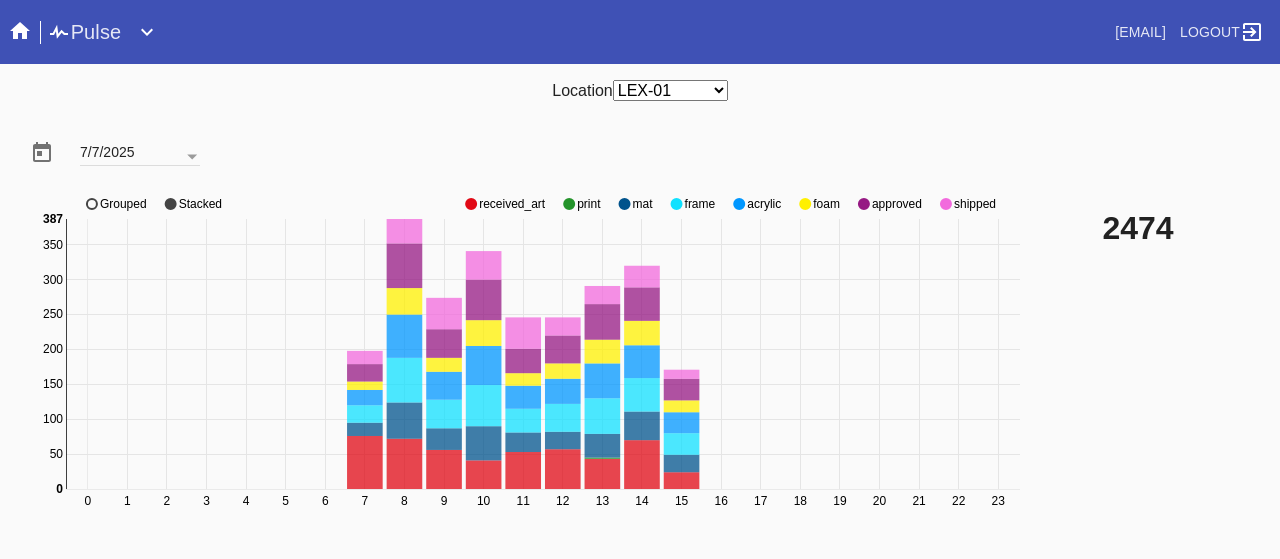 click at bounding box center (471, 204) 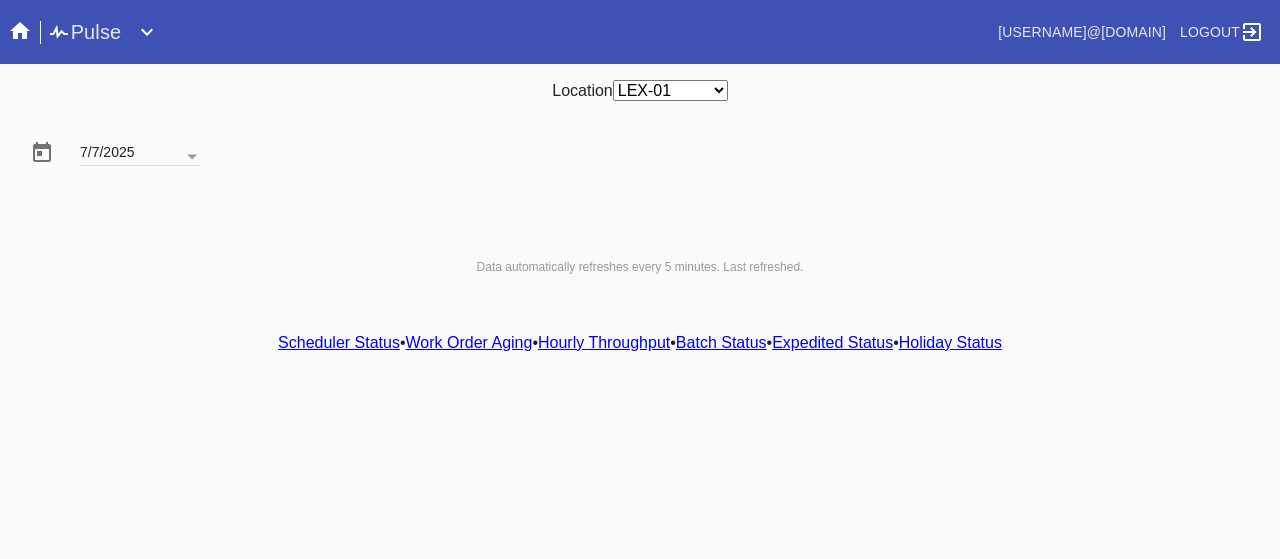 scroll, scrollTop: 0, scrollLeft: 0, axis: both 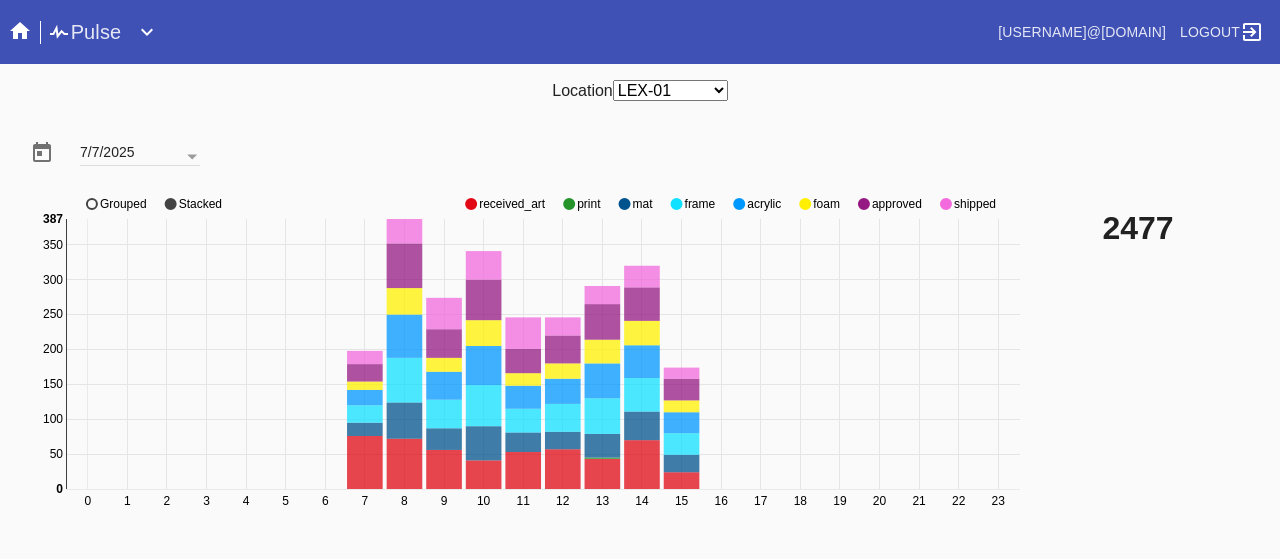 click at bounding box center (471, 204) 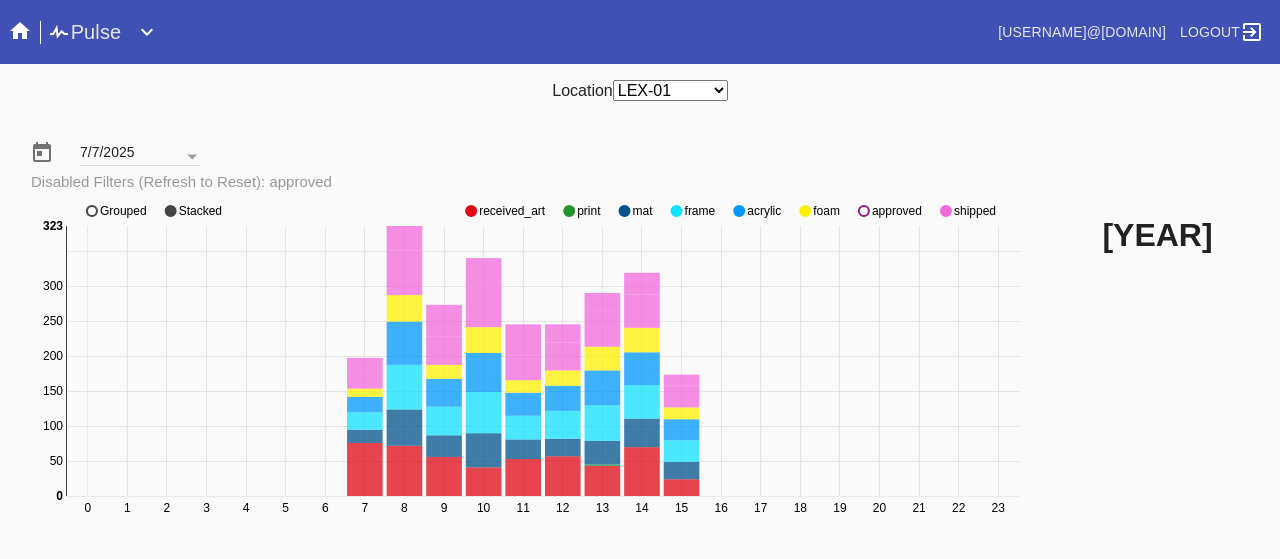 click on "0 1 2 3 4 5 6 7 8 9 10 11 12 13 14 15 16 17 18 19 20 21 22 23 0 50 100 150 200 250 300 350 0 323 received_art print mat frame acrylic foam approved shipped Grouped Stacked" at bounding box center (528, 371) 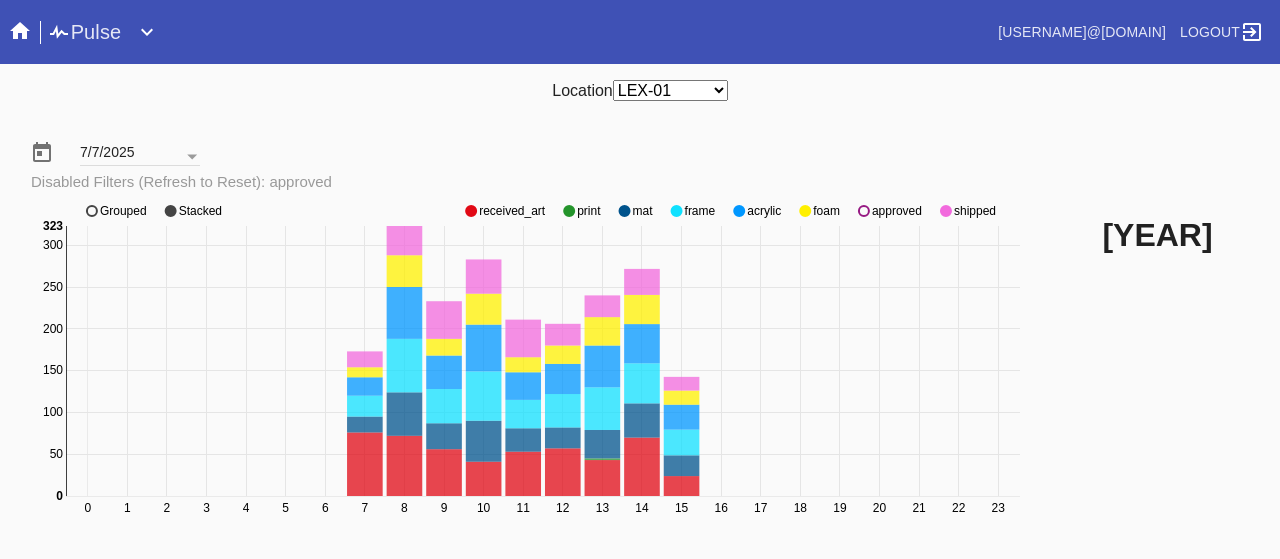click at bounding box center (471, 211) 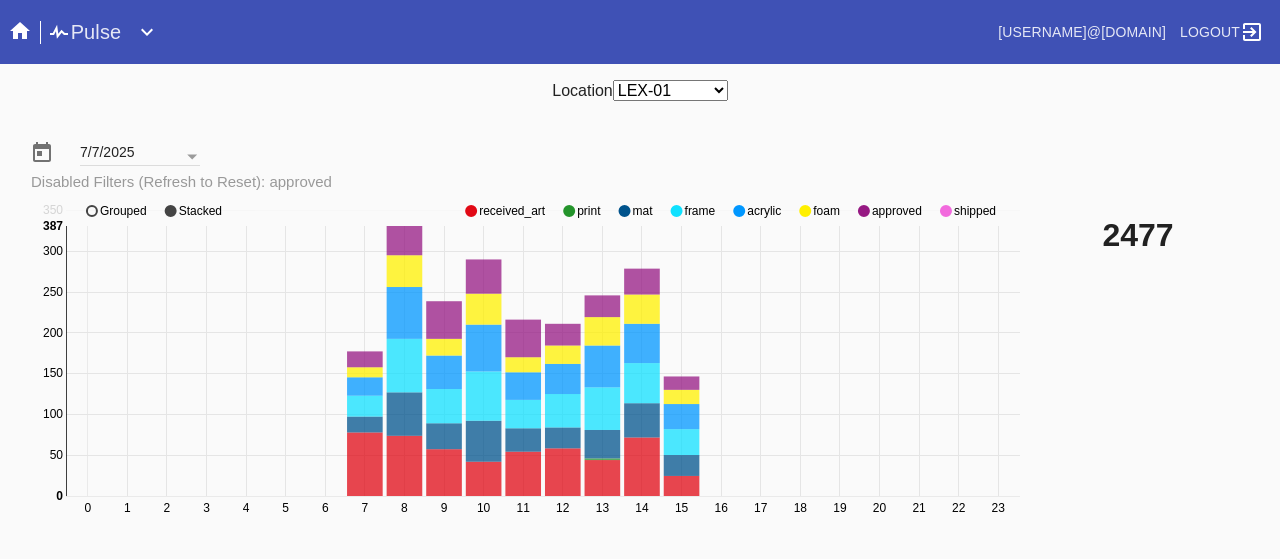 click at bounding box center (471, 211) 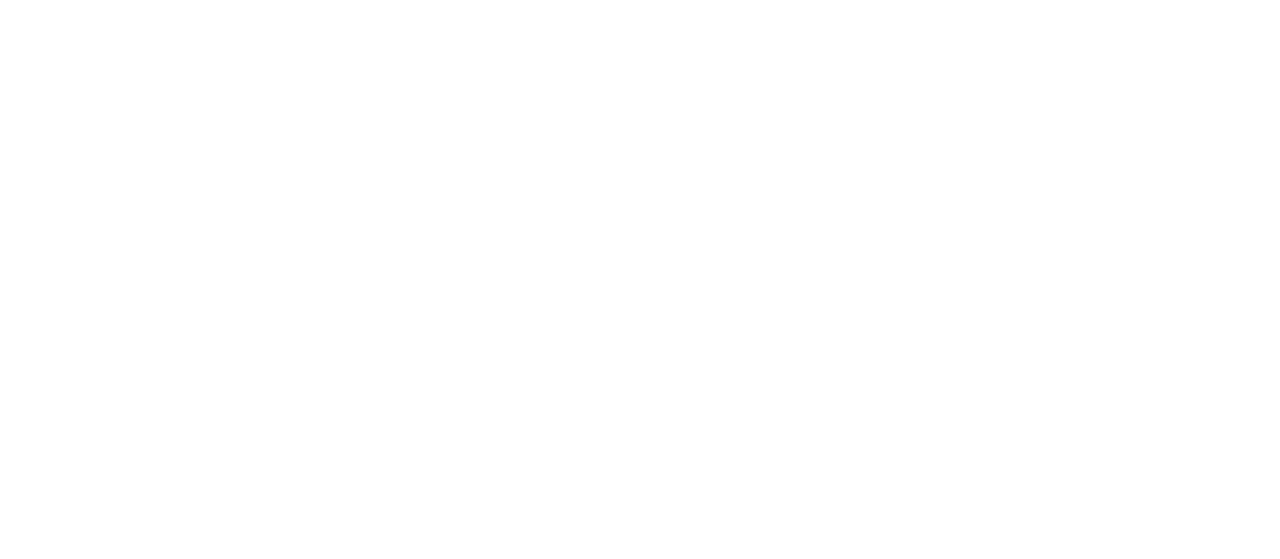 scroll, scrollTop: 0, scrollLeft: 0, axis: both 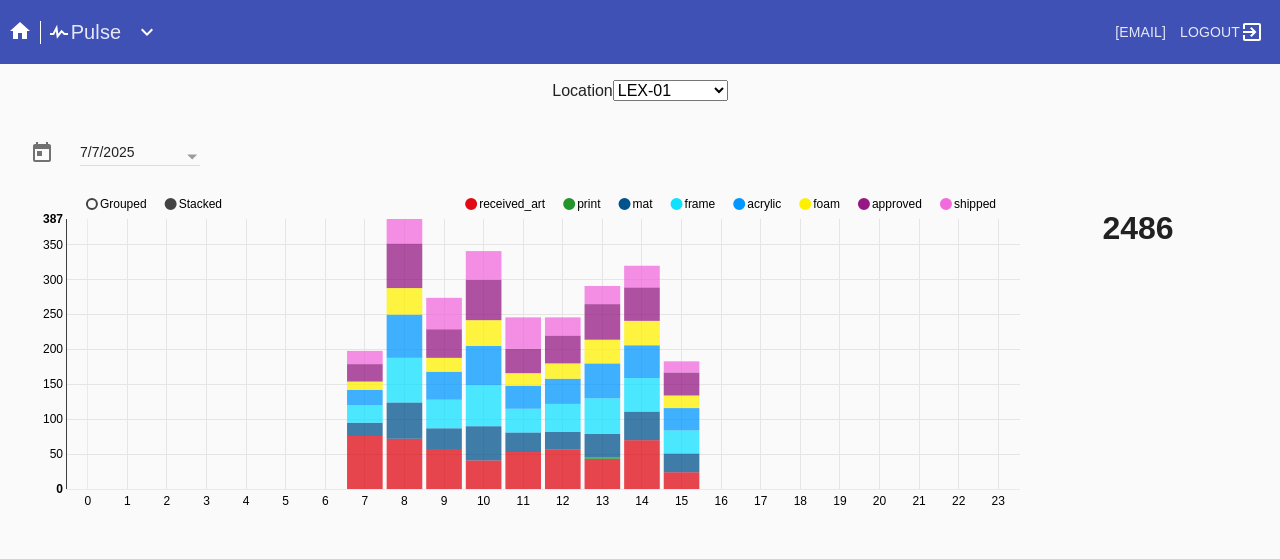 click at bounding box center [471, 204] 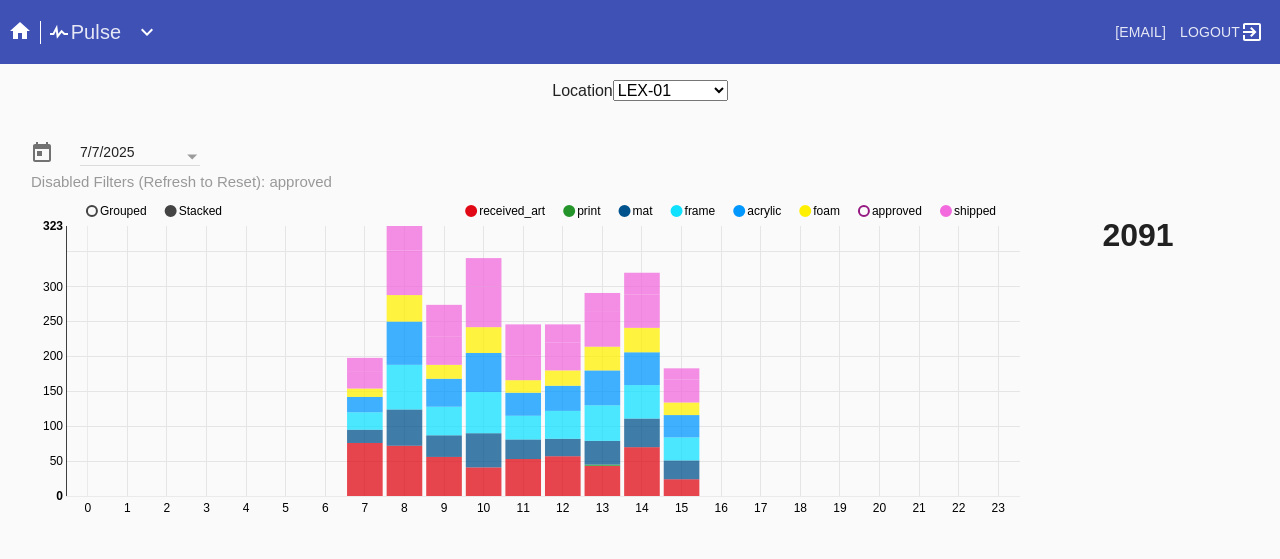 click at bounding box center (471, 211) 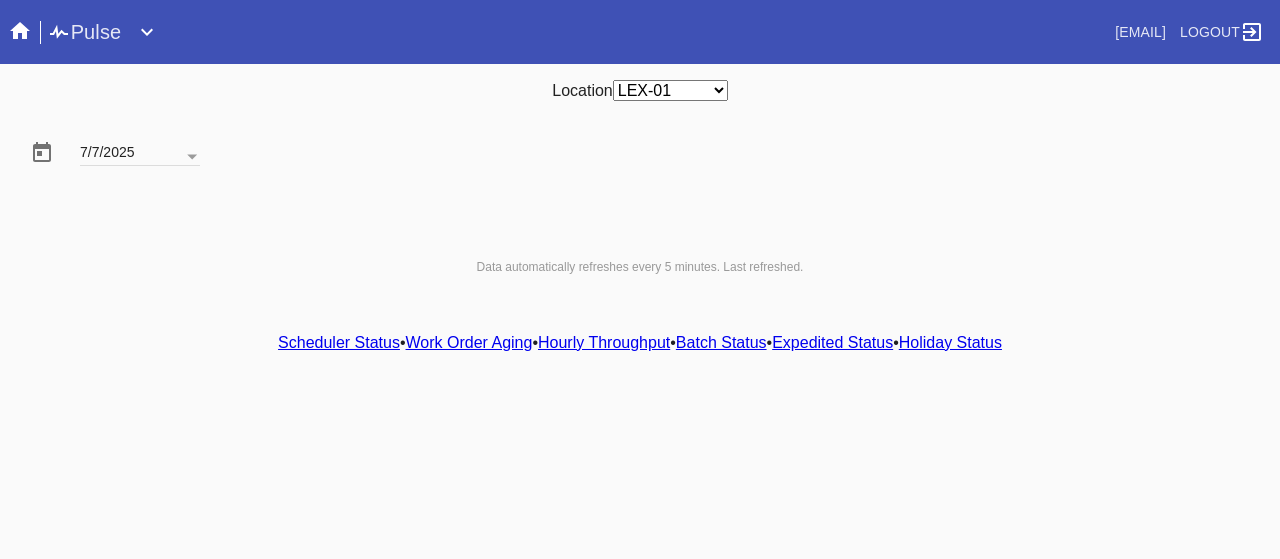 scroll, scrollTop: 0, scrollLeft: 0, axis: both 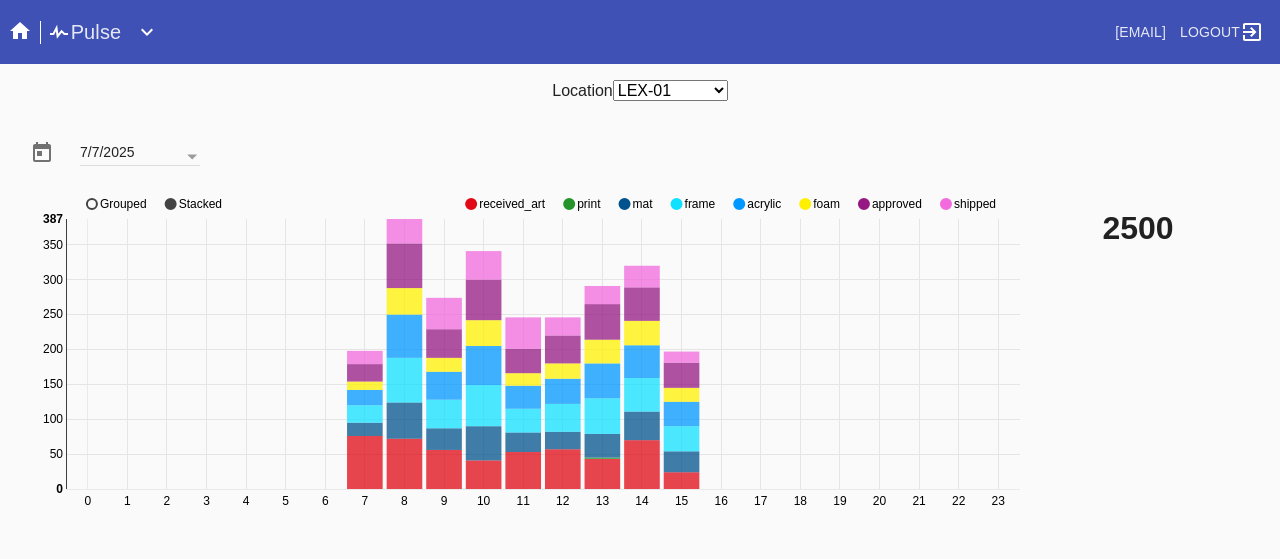click at bounding box center (471, 204) 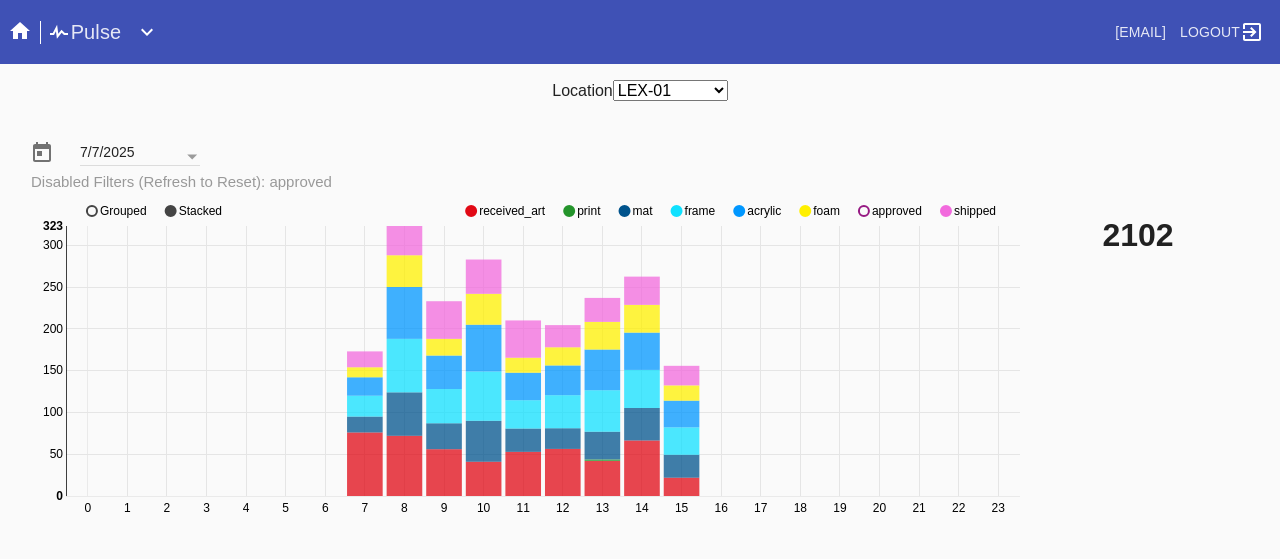 click at bounding box center [471, 211] 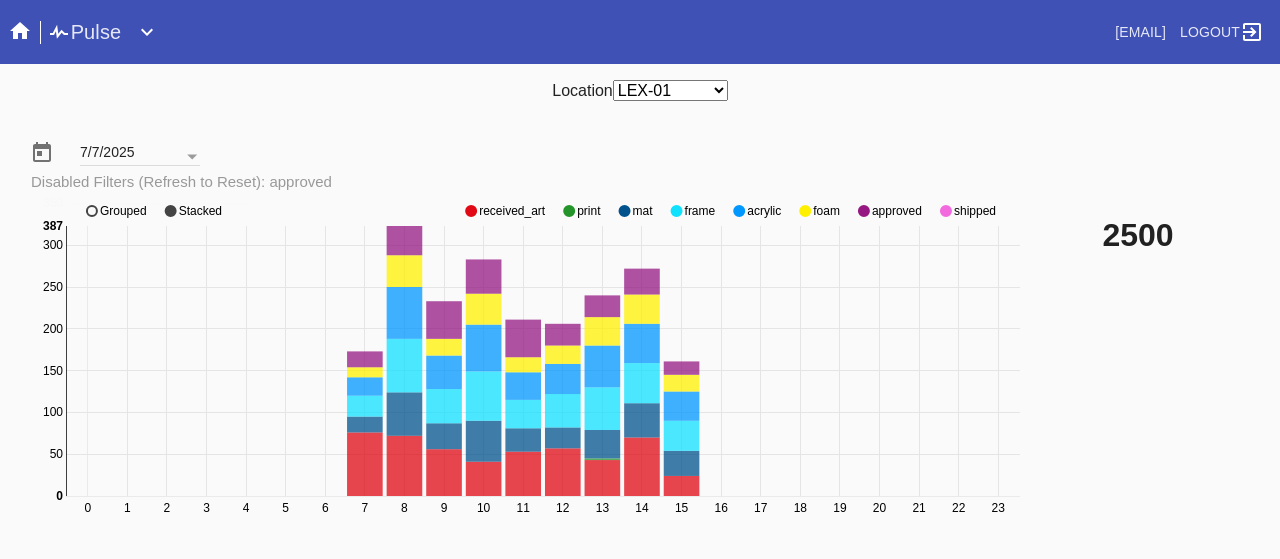 click at bounding box center [471, 211] 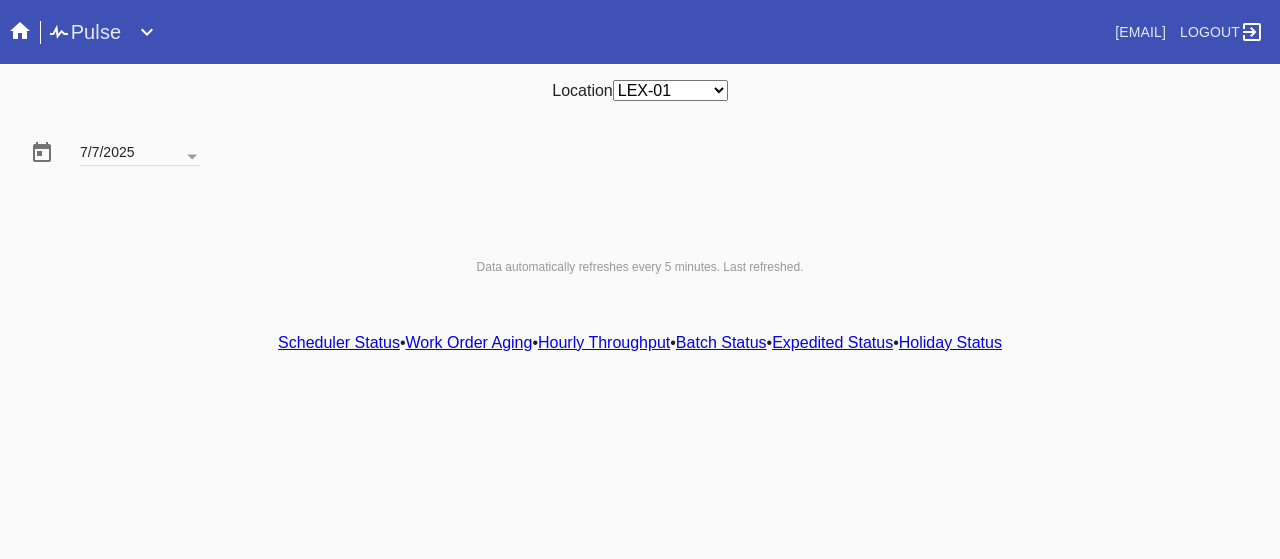scroll, scrollTop: 0, scrollLeft: 0, axis: both 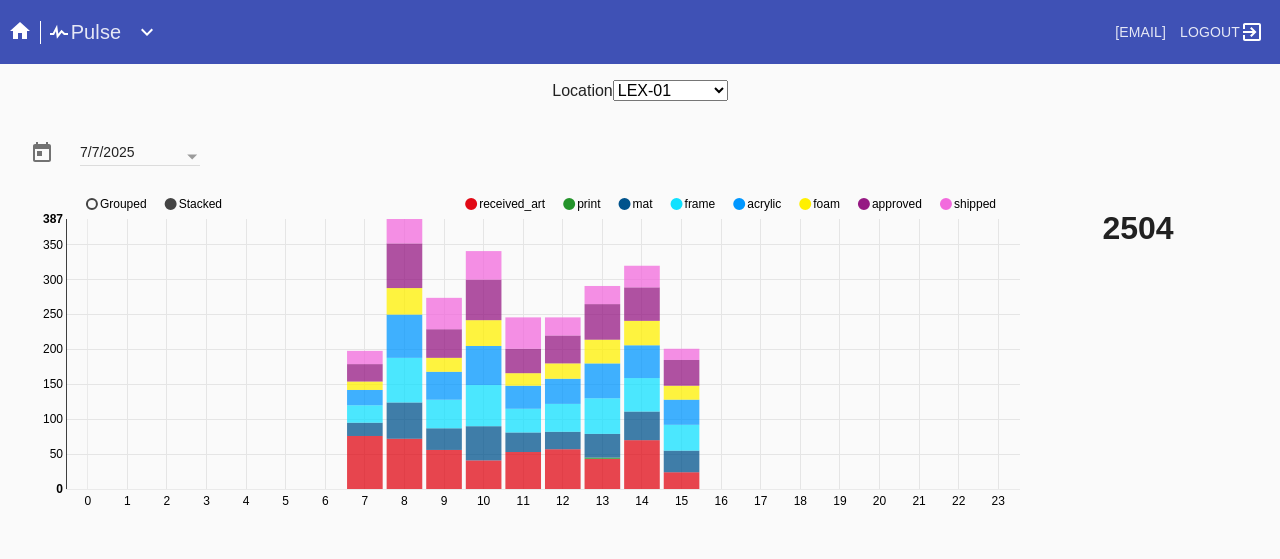 click at bounding box center (471, 204) 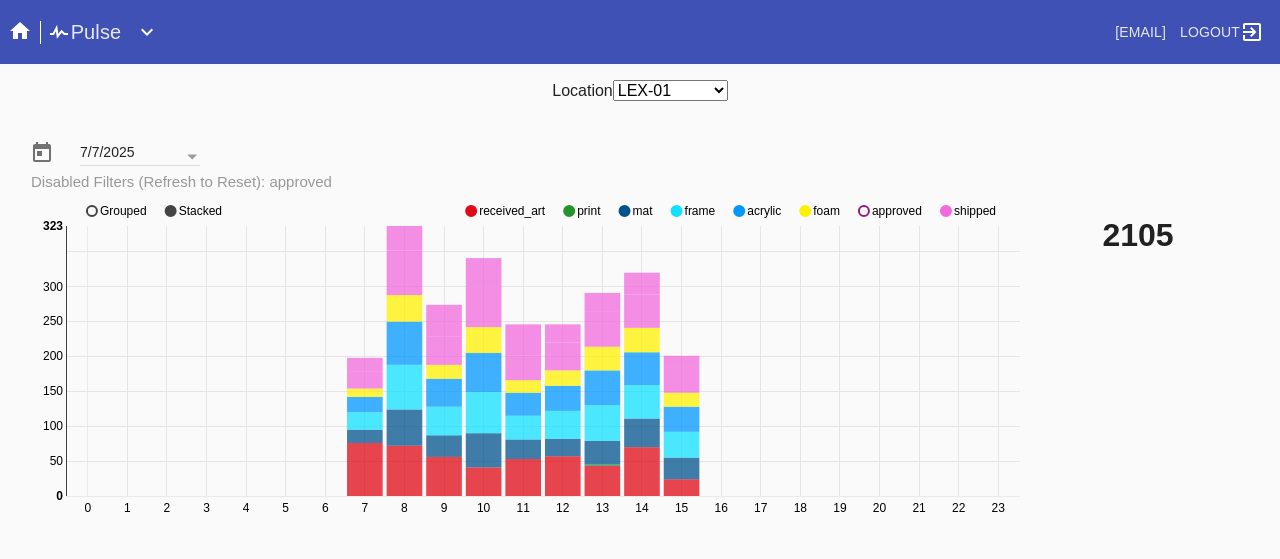 click on "0 1 2 3 4 5 6 7 8 9 10 11 12 13 14 15 16 17 18 19 20 21 22 23 0 50 100 150 200 250 300 350 0 323 received_art print mat frame acrylic foam approved shipped Grouped Stacked" at bounding box center (528, 371) 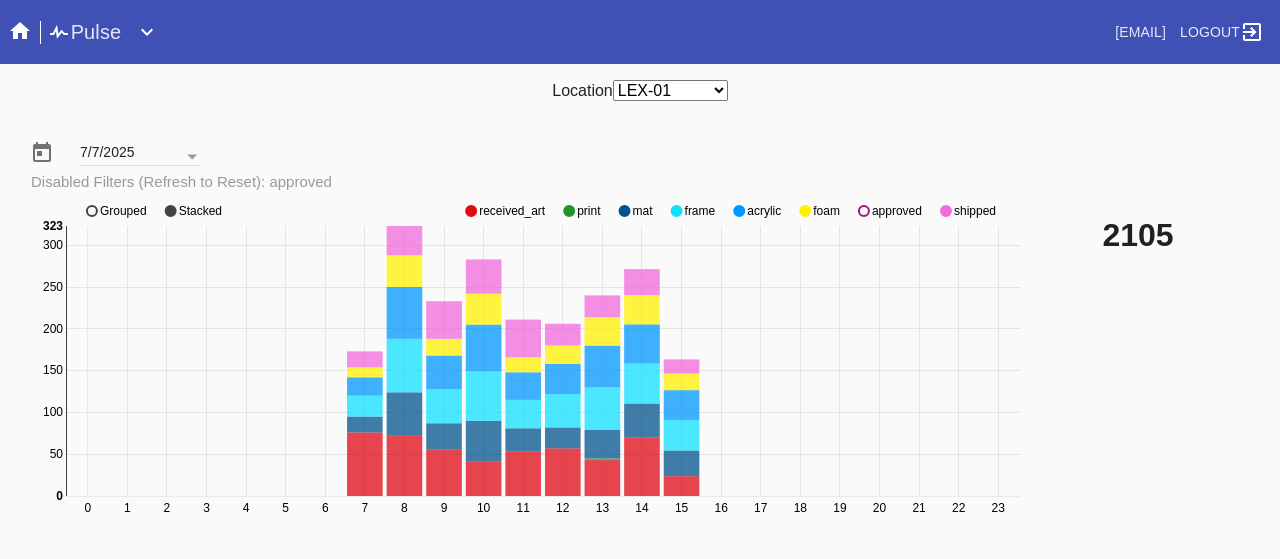 click at bounding box center [471, 211] 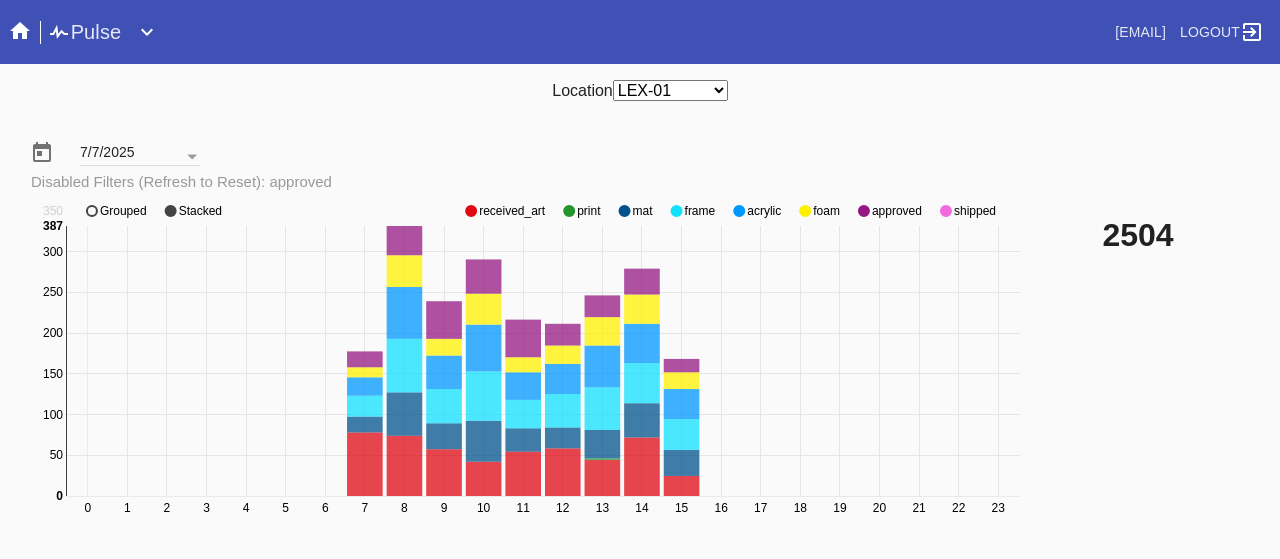 click at bounding box center (471, 211) 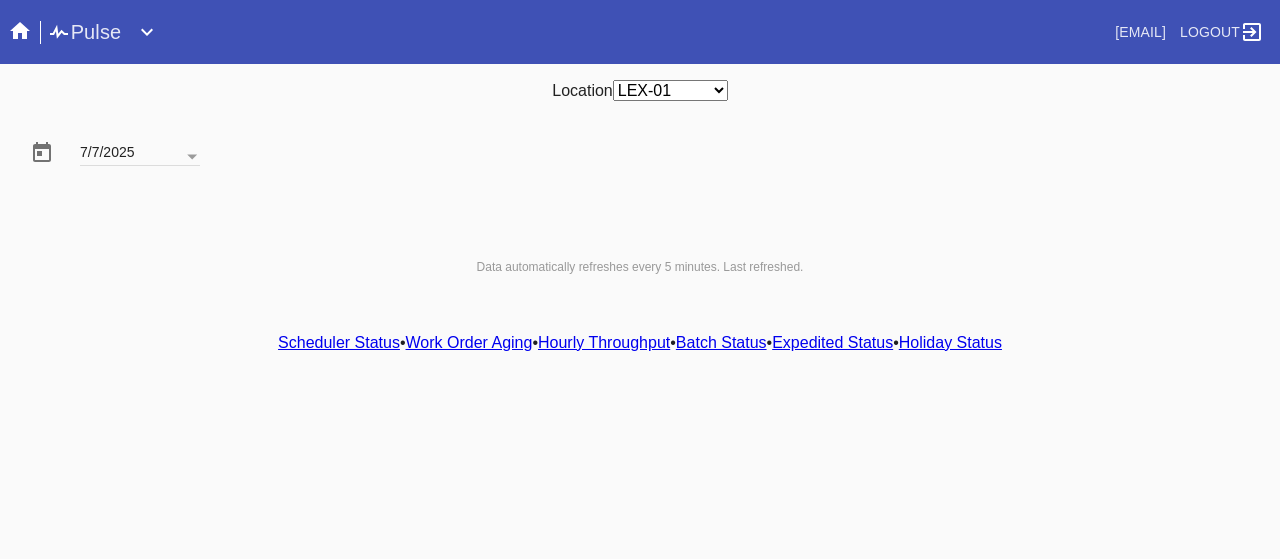 scroll, scrollTop: 0, scrollLeft: 0, axis: both 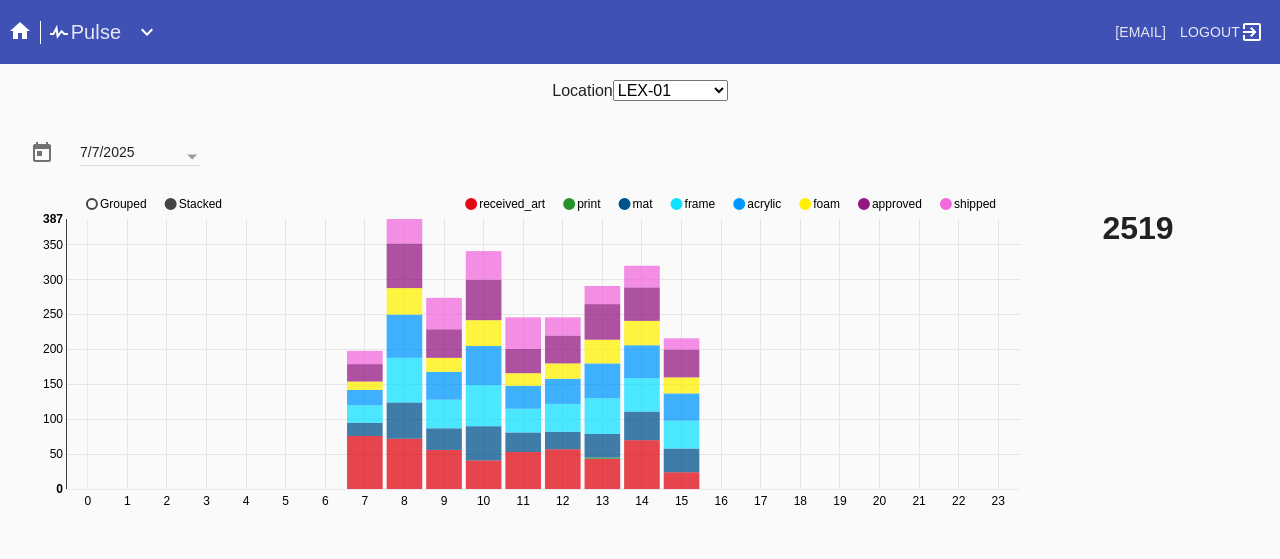 click at bounding box center (471, 204) 